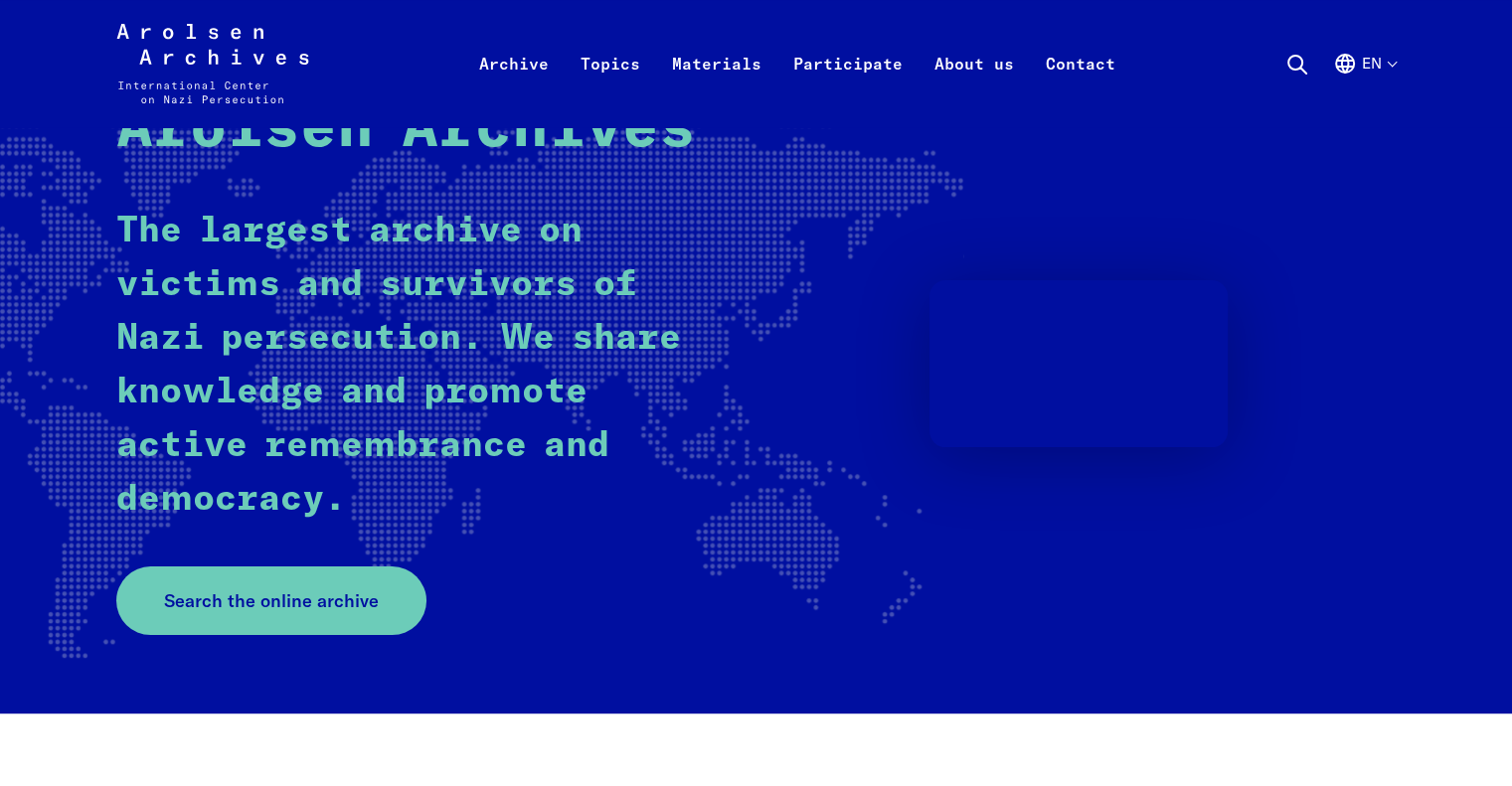 scroll, scrollTop: 0, scrollLeft: 0, axis: both 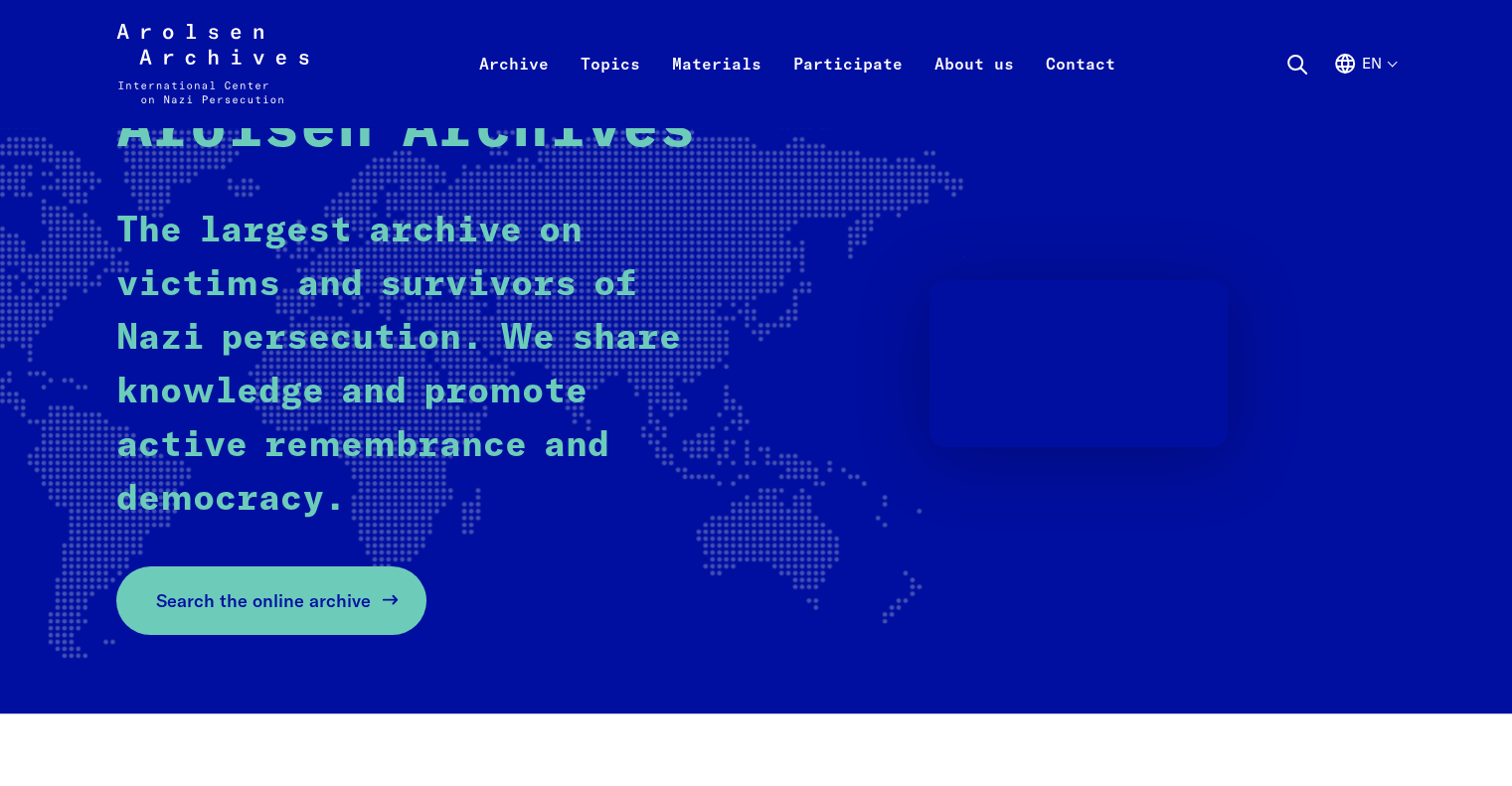 click 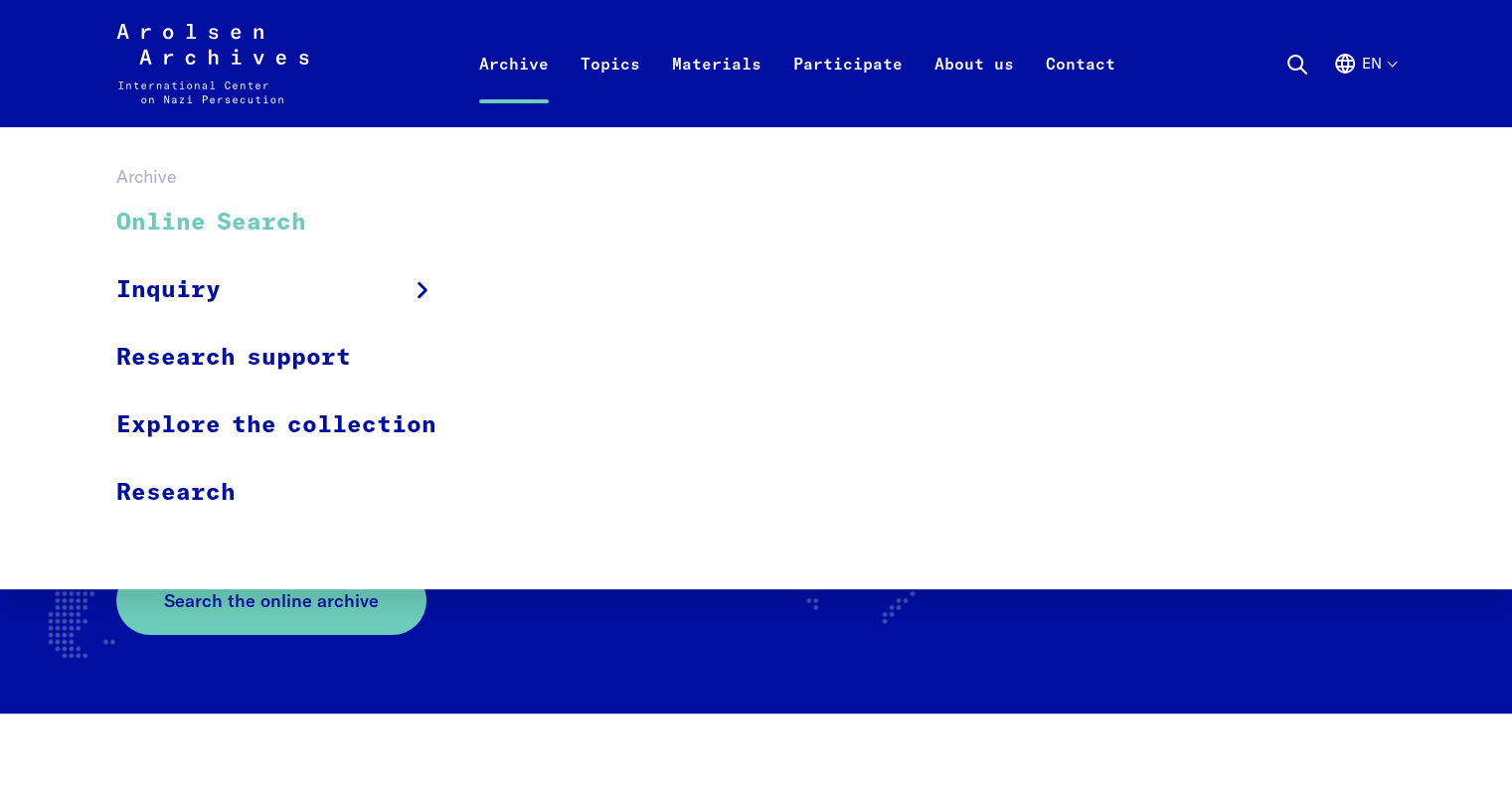 click on "Online Search" at bounding box center [289, 223] 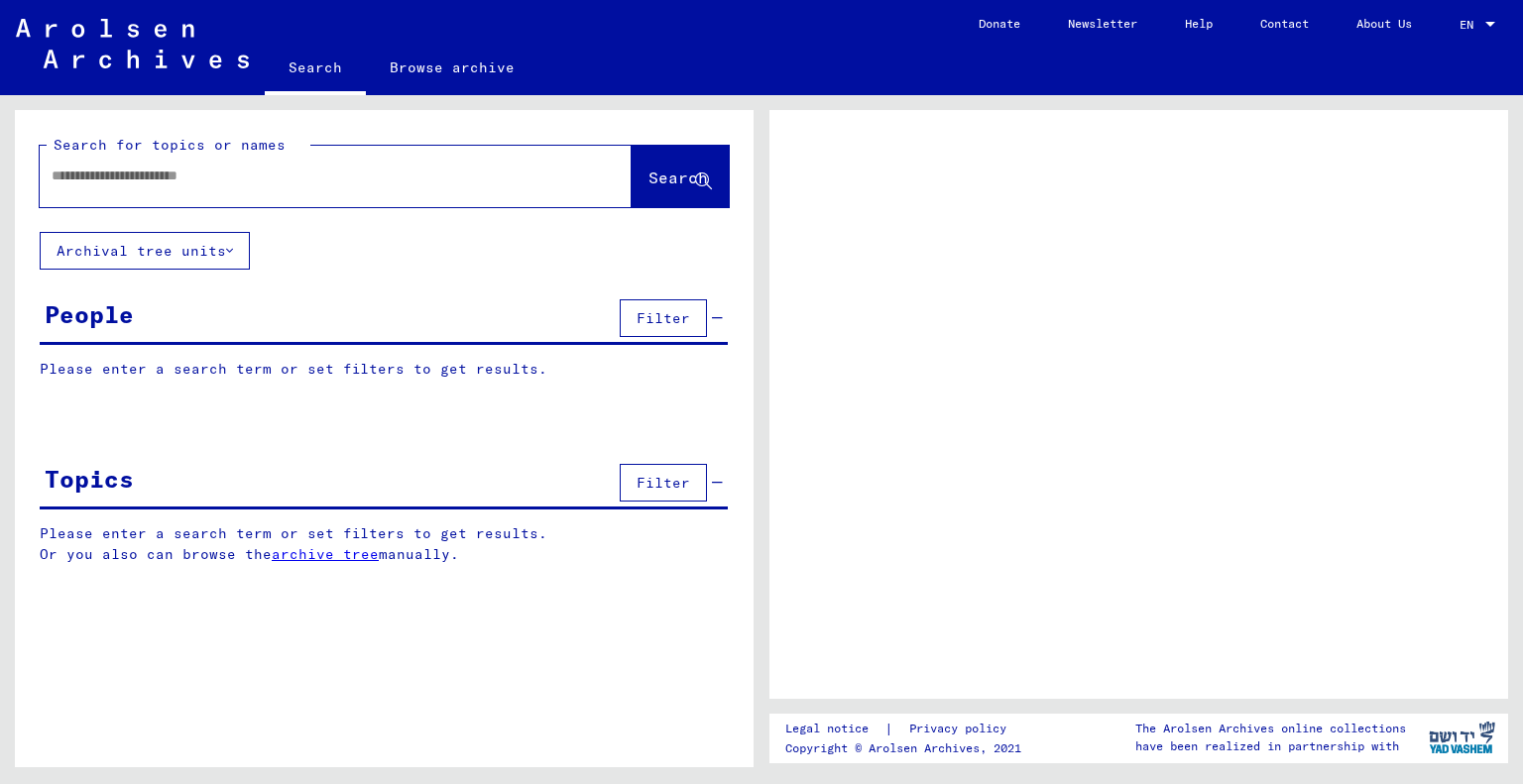 scroll, scrollTop: 0, scrollLeft: 0, axis: both 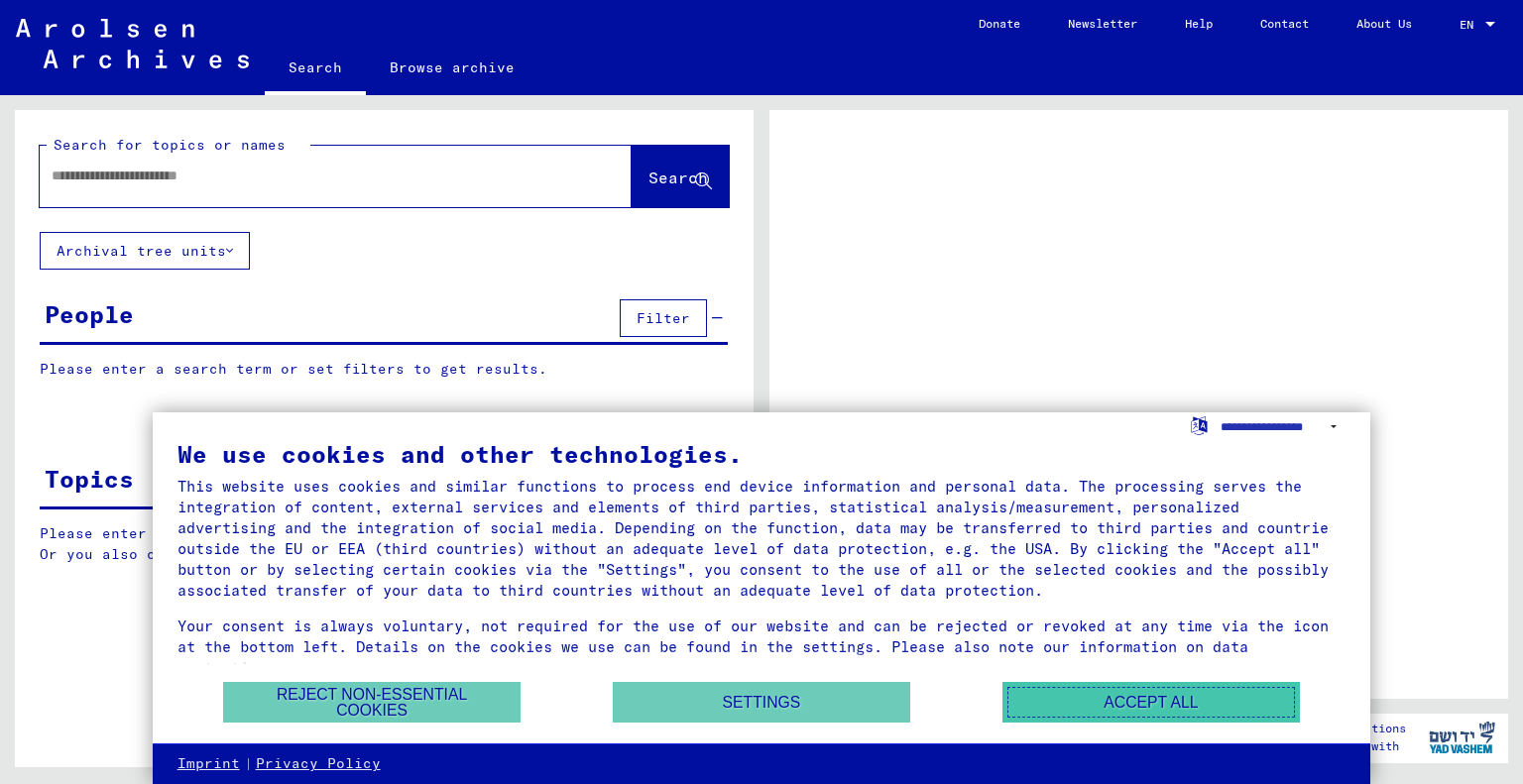 click on "Accept all" at bounding box center [1151, 702] 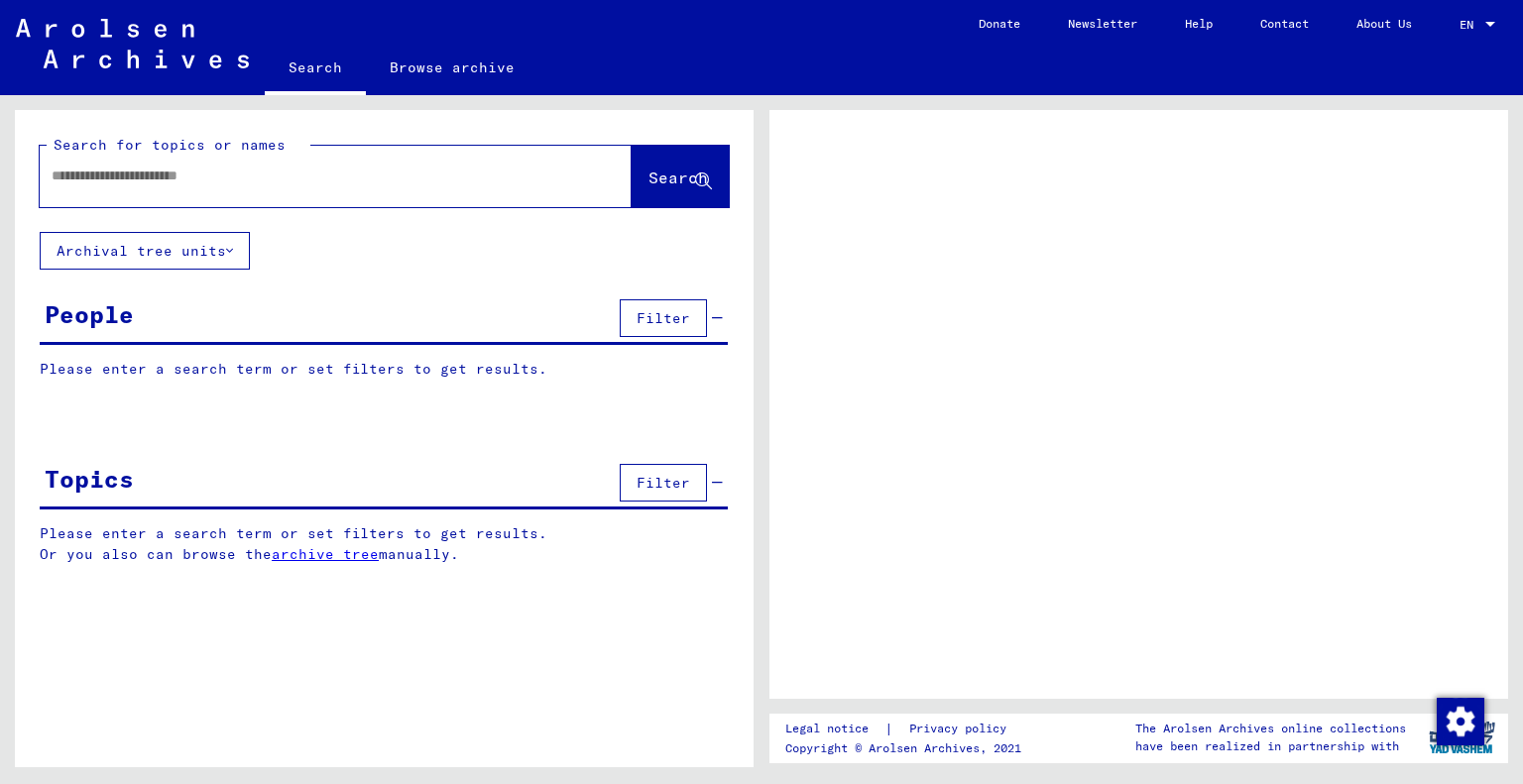 scroll, scrollTop: 0, scrollLeft: 0, axis: both 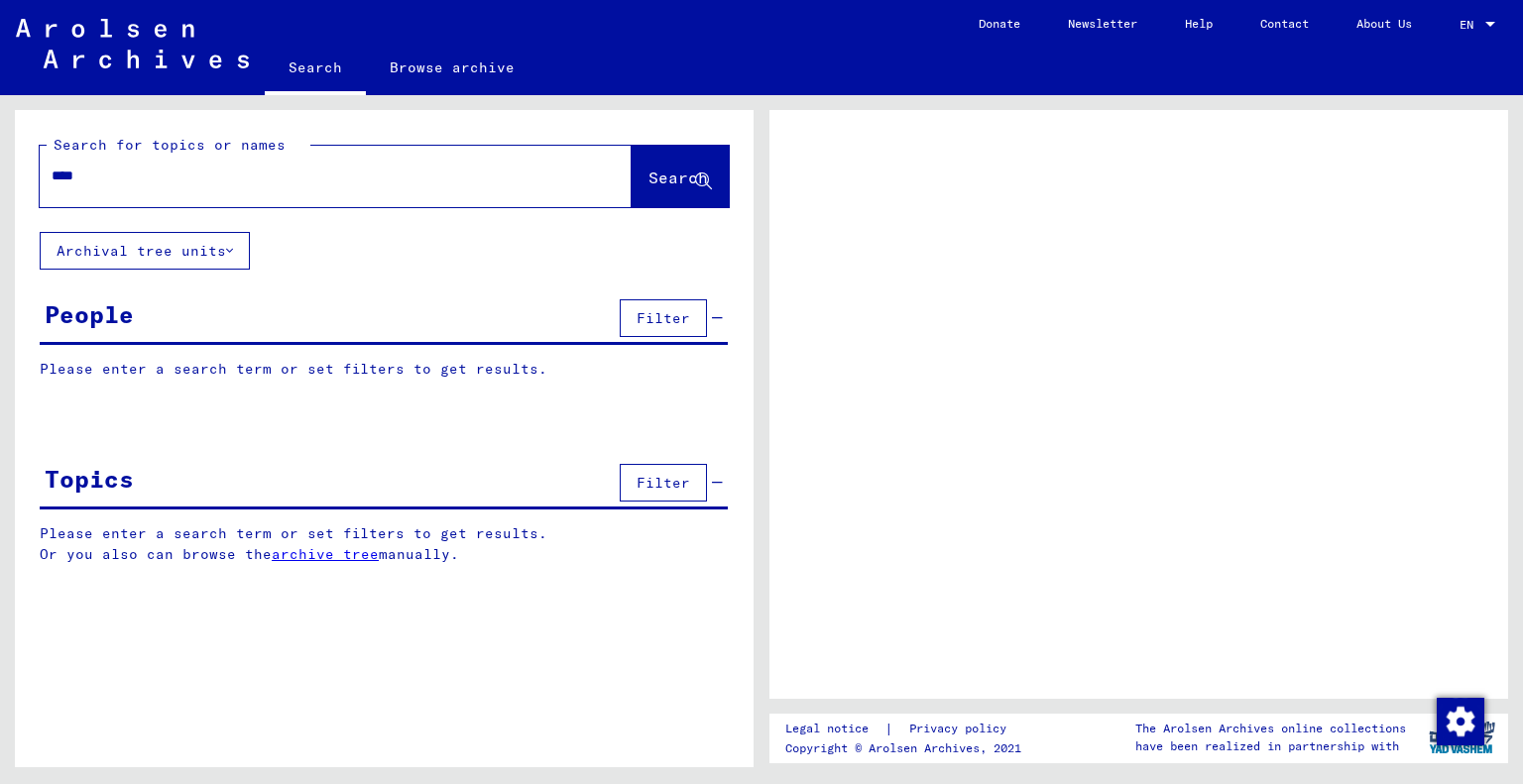type on "*****" 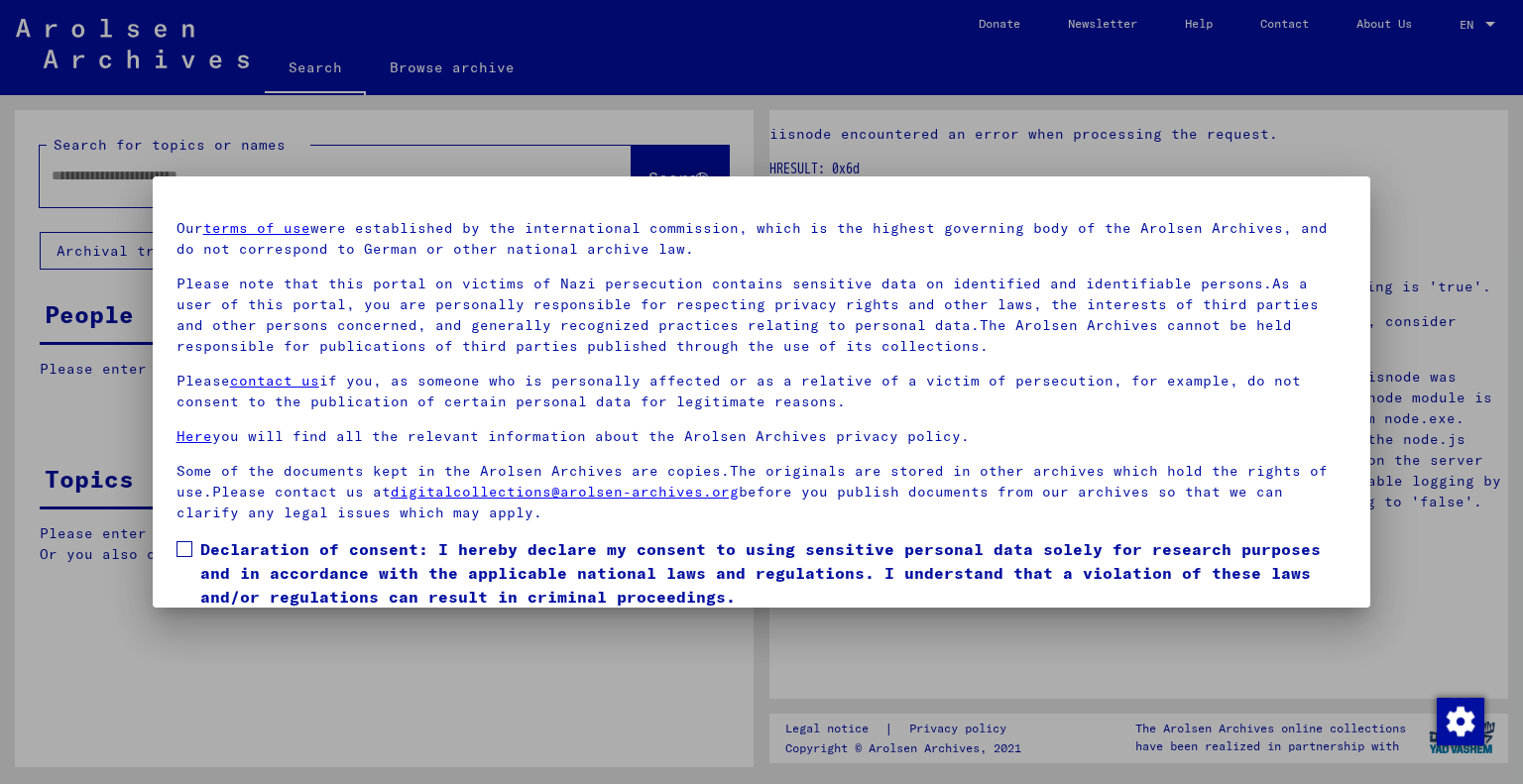 scroll, scrollTop: 119, scrollLeft: 0, axis: vertical 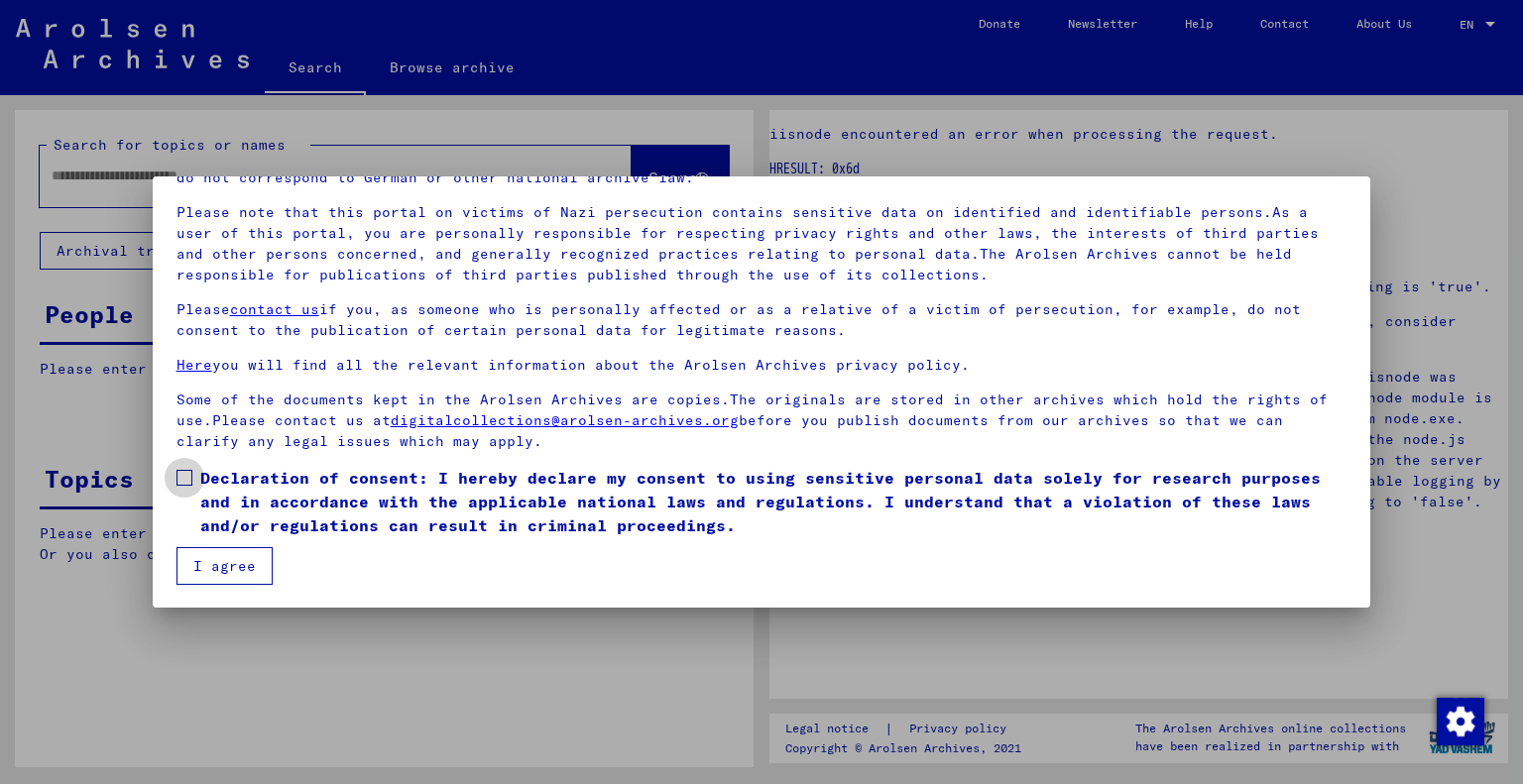click at bounding box center (184, 478) 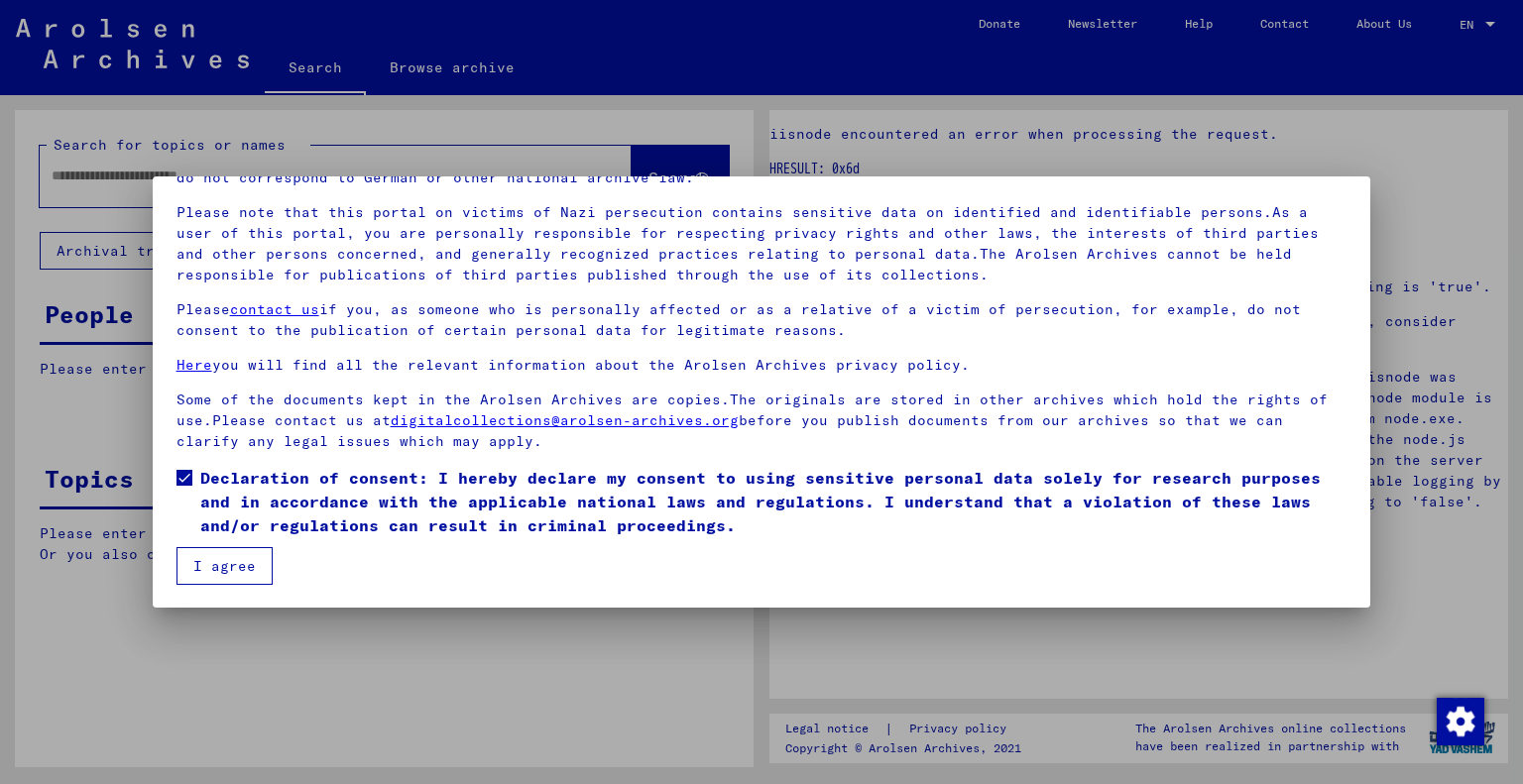 click on "I agree" at bounding box center (224, 566) 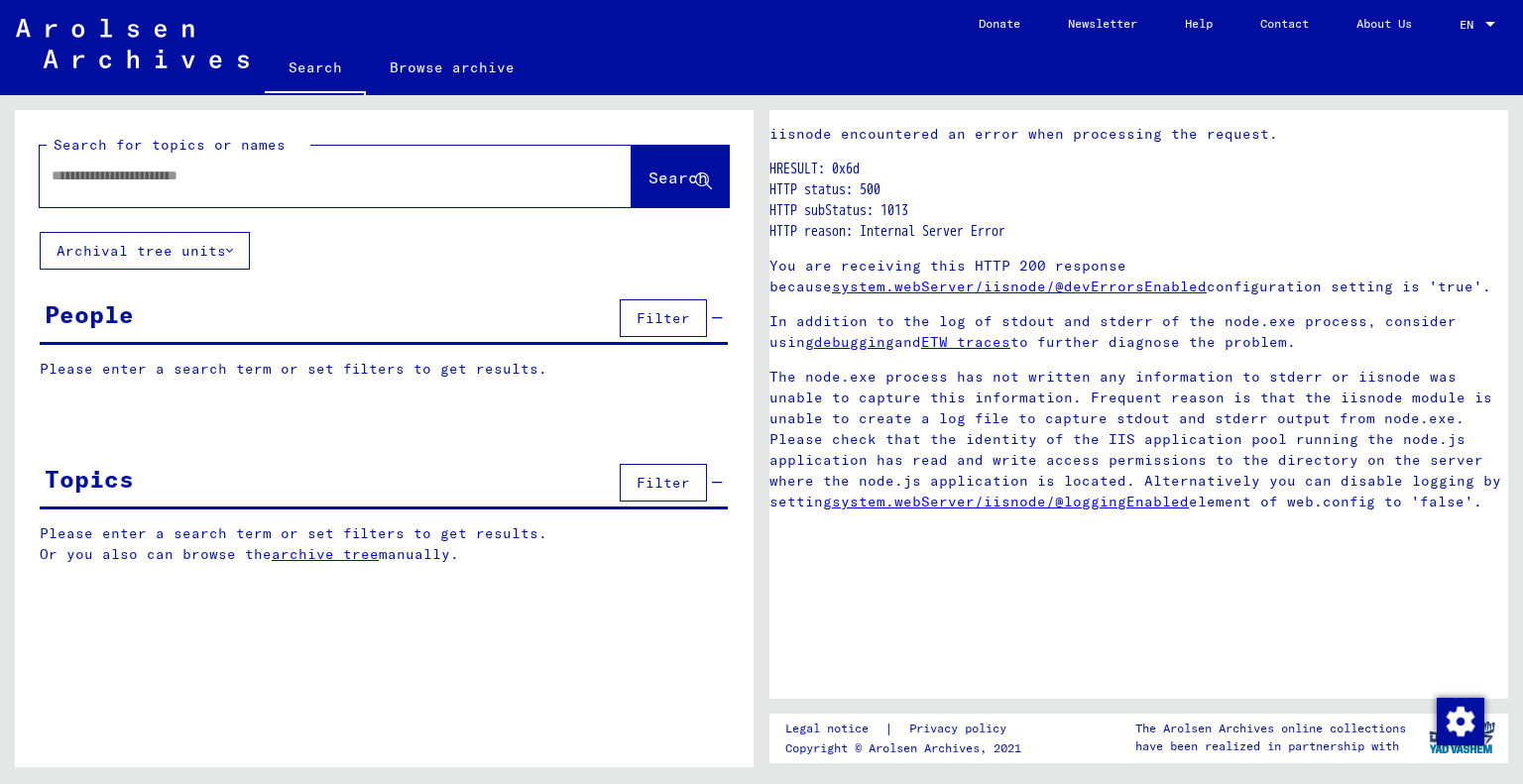 click at bounding box center (317, 175) 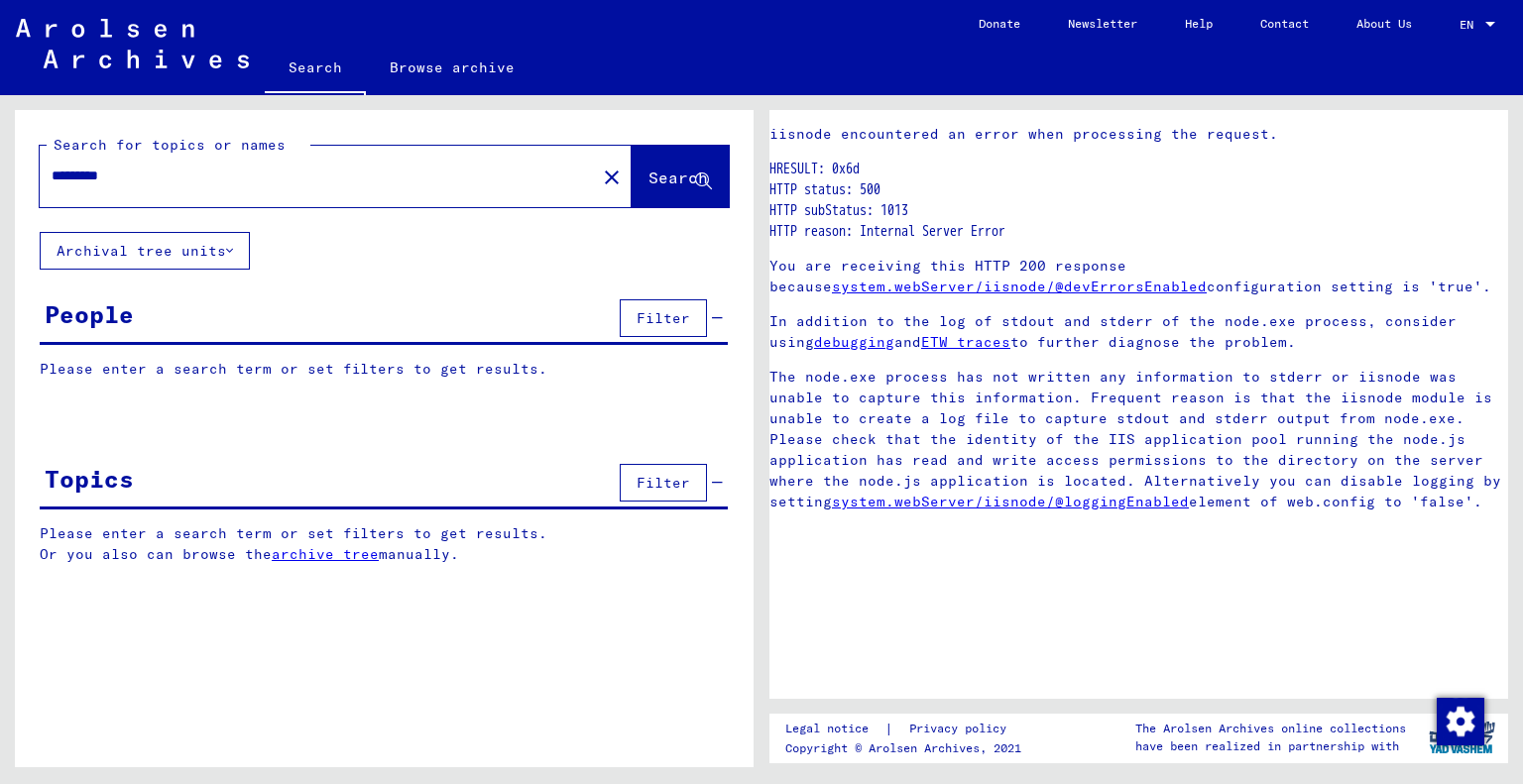type on "*********" 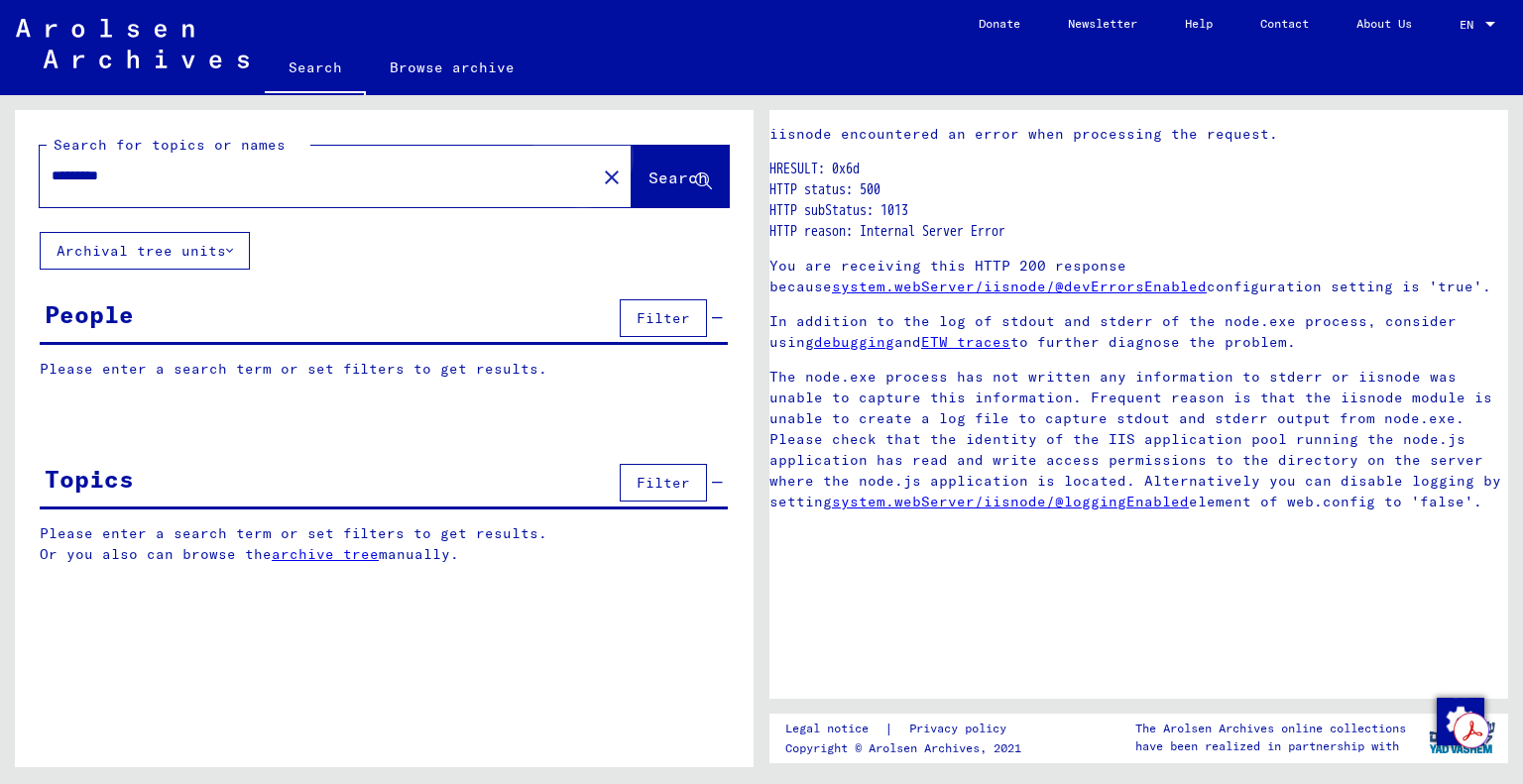 click on "Search" 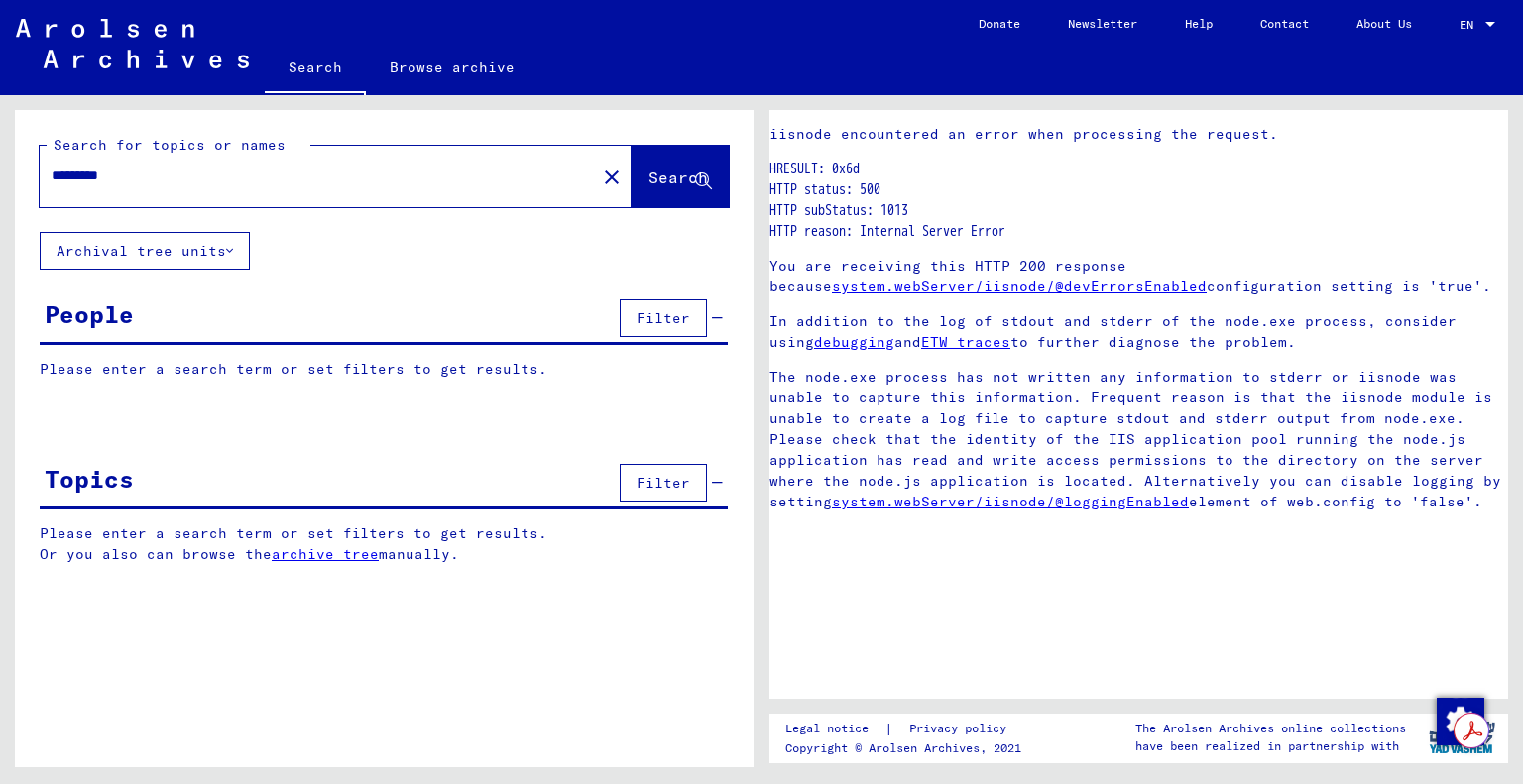 click on "Please enter a search term or set filters to get results." at bounding box center [384, 369] 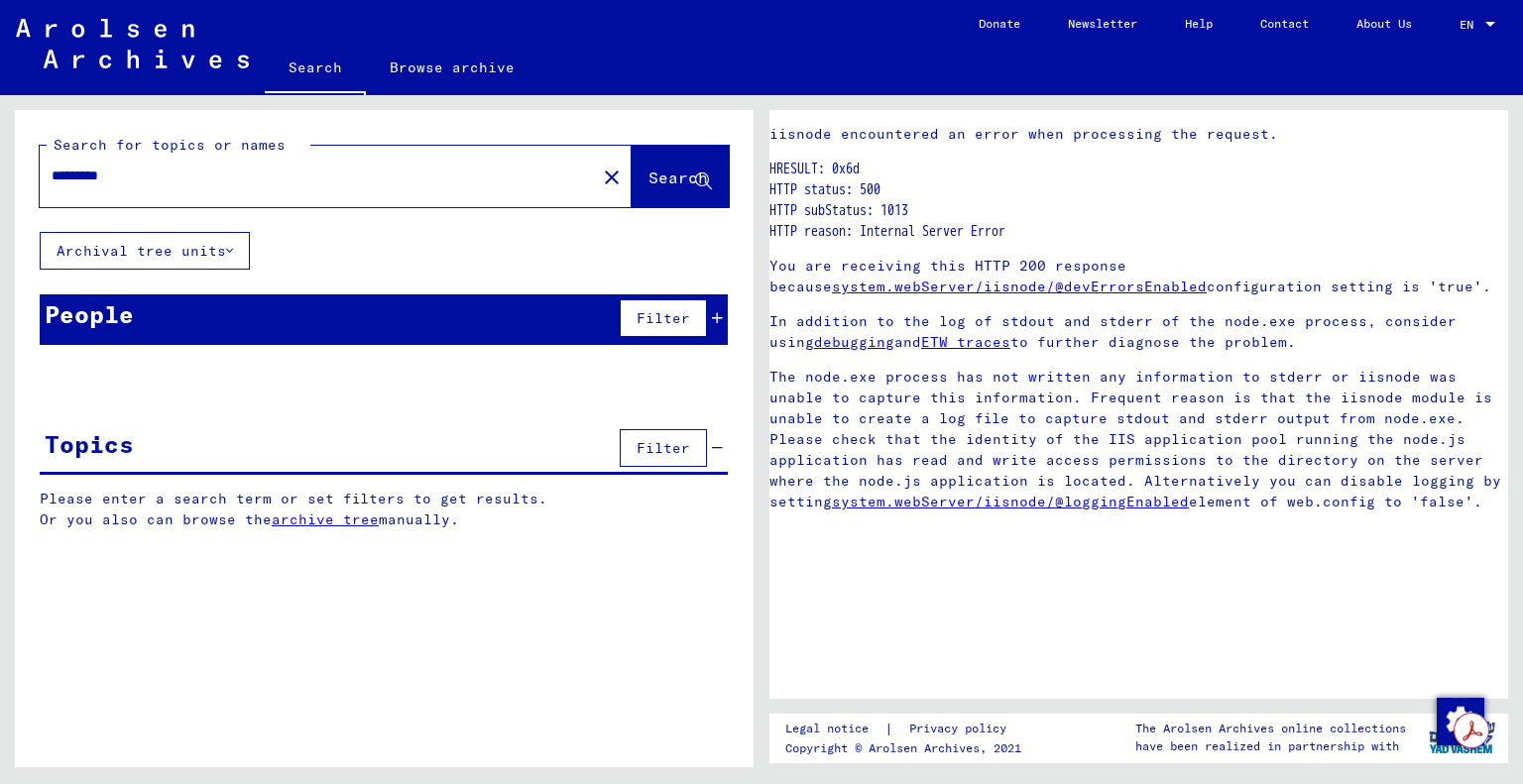 click on "Please enter a search term or set filters to get results." at bounding box center [384, 369] 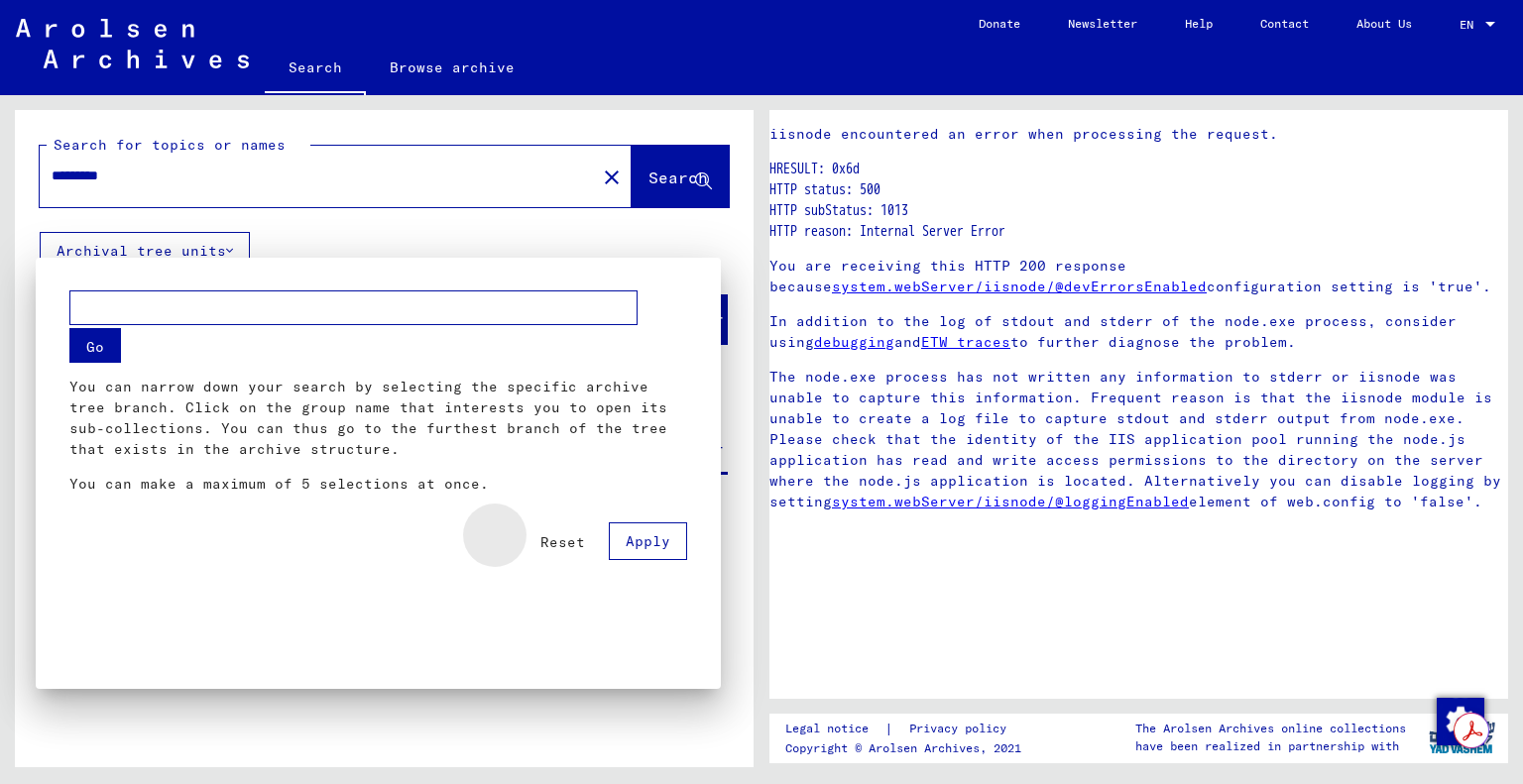 click on "Reset" at bounding box center [562, 542] 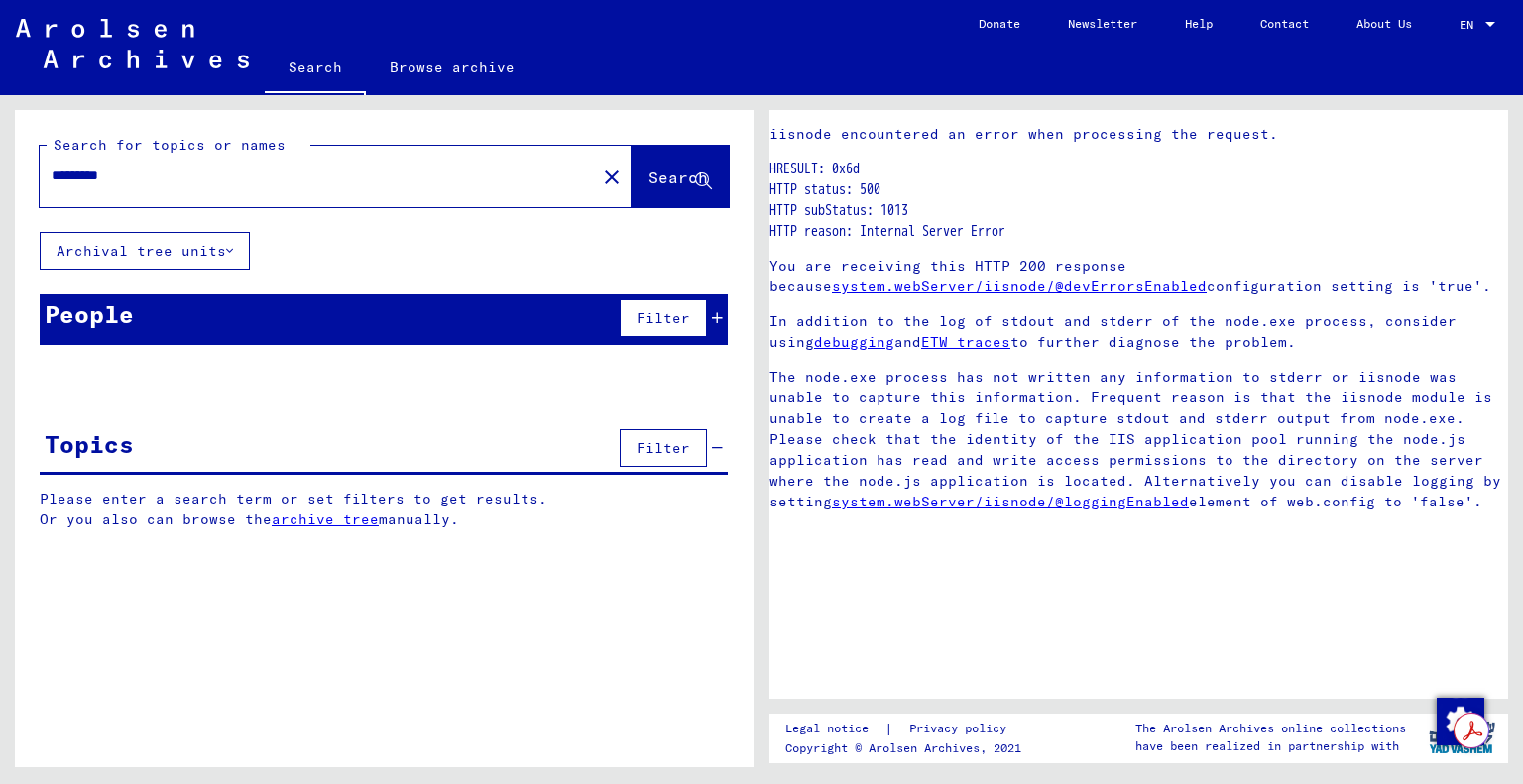 click on "People  Filter" at bounding box center [384, 319] 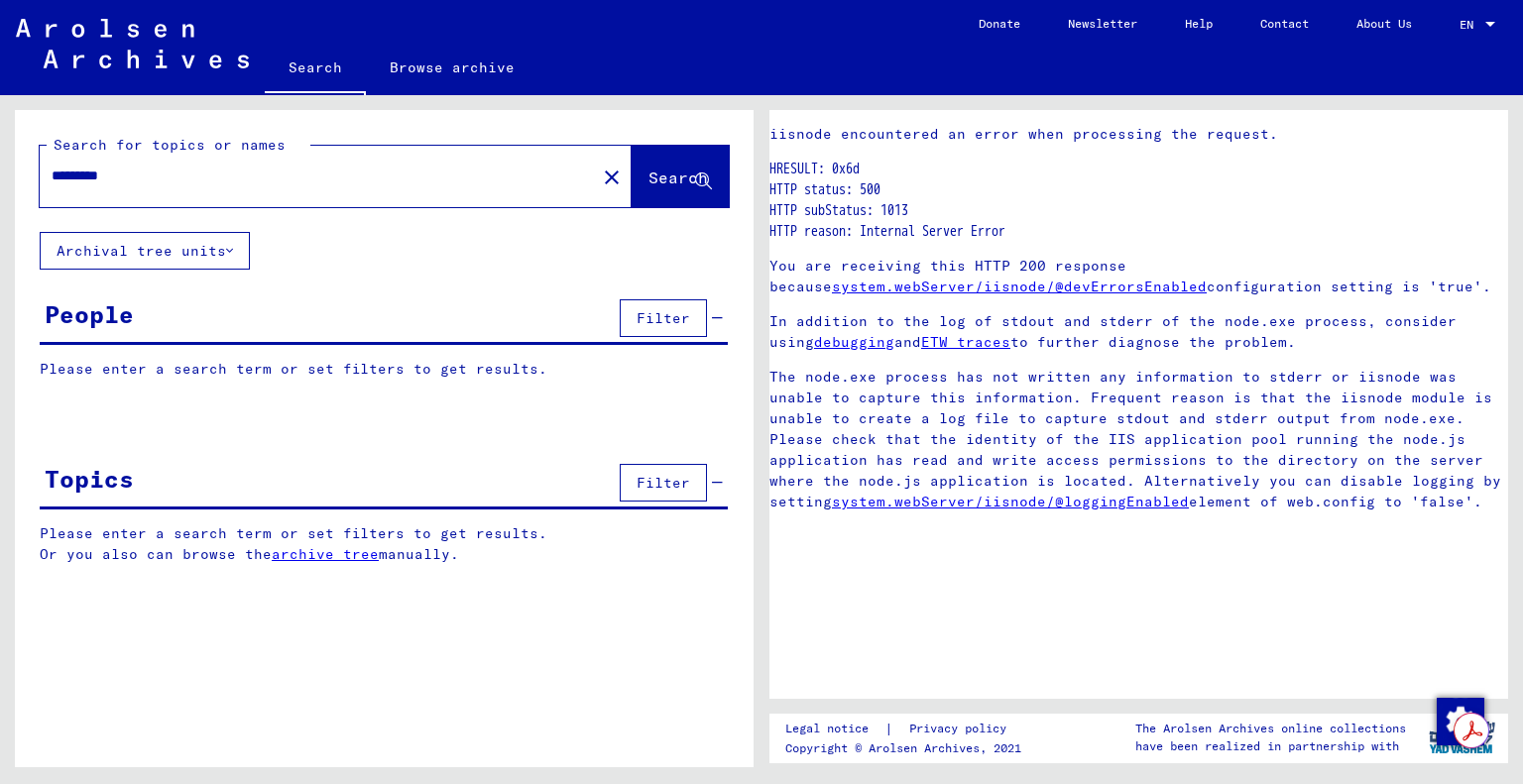 click on "Please enter a search term or set filters to get results." at bounding box center [384, 369] 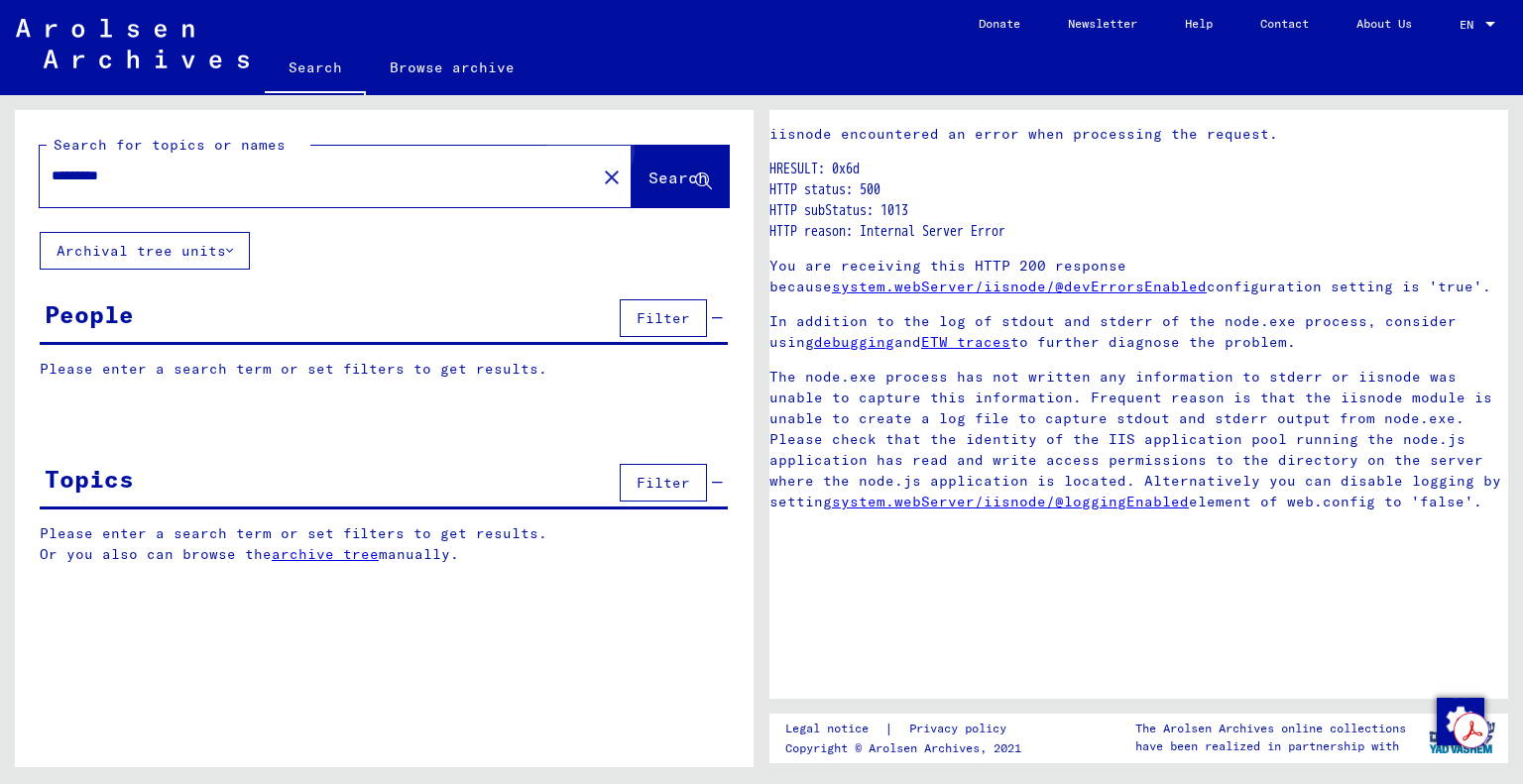 click on "Search" 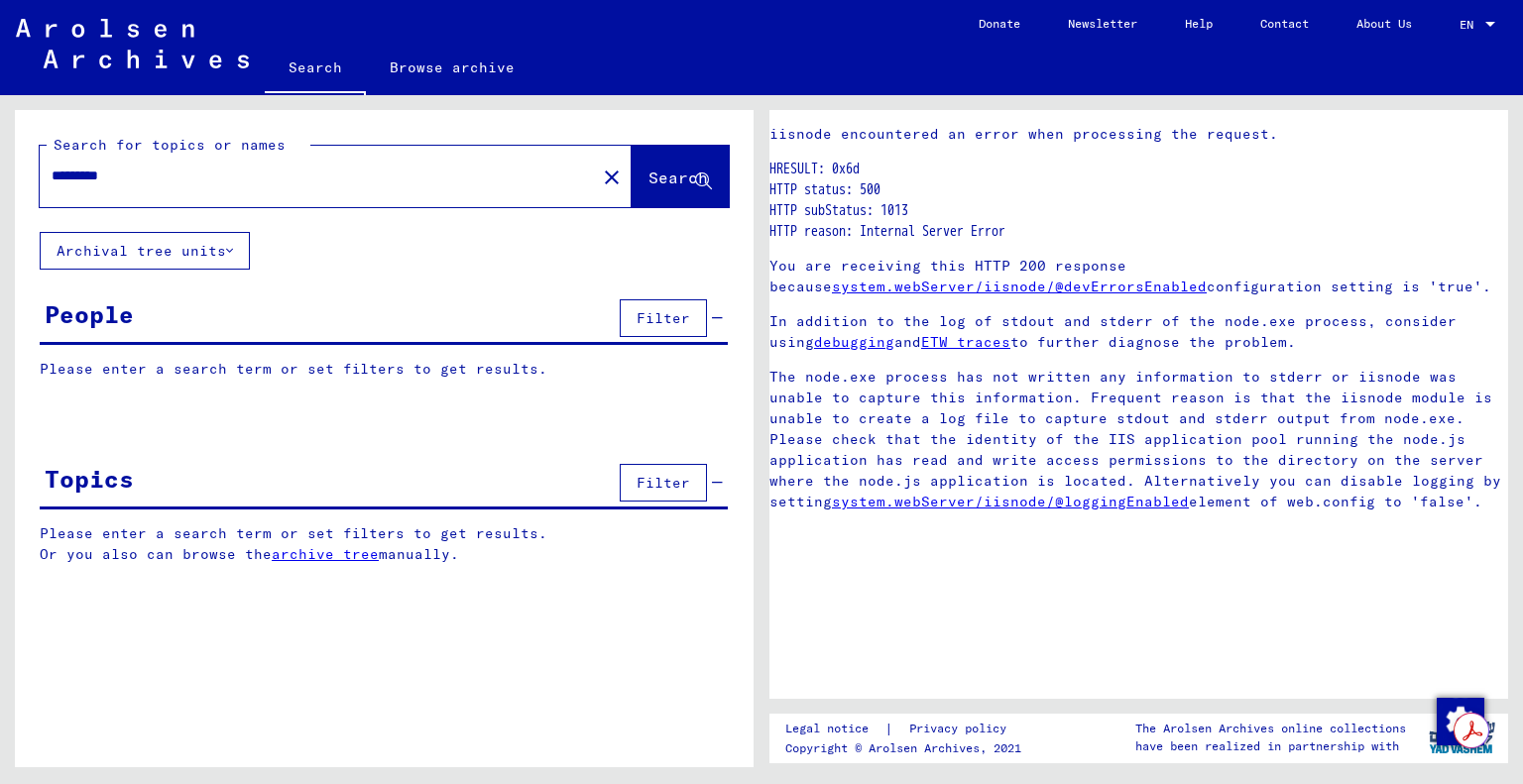 click on "*********" at bounding box center [317, 175] 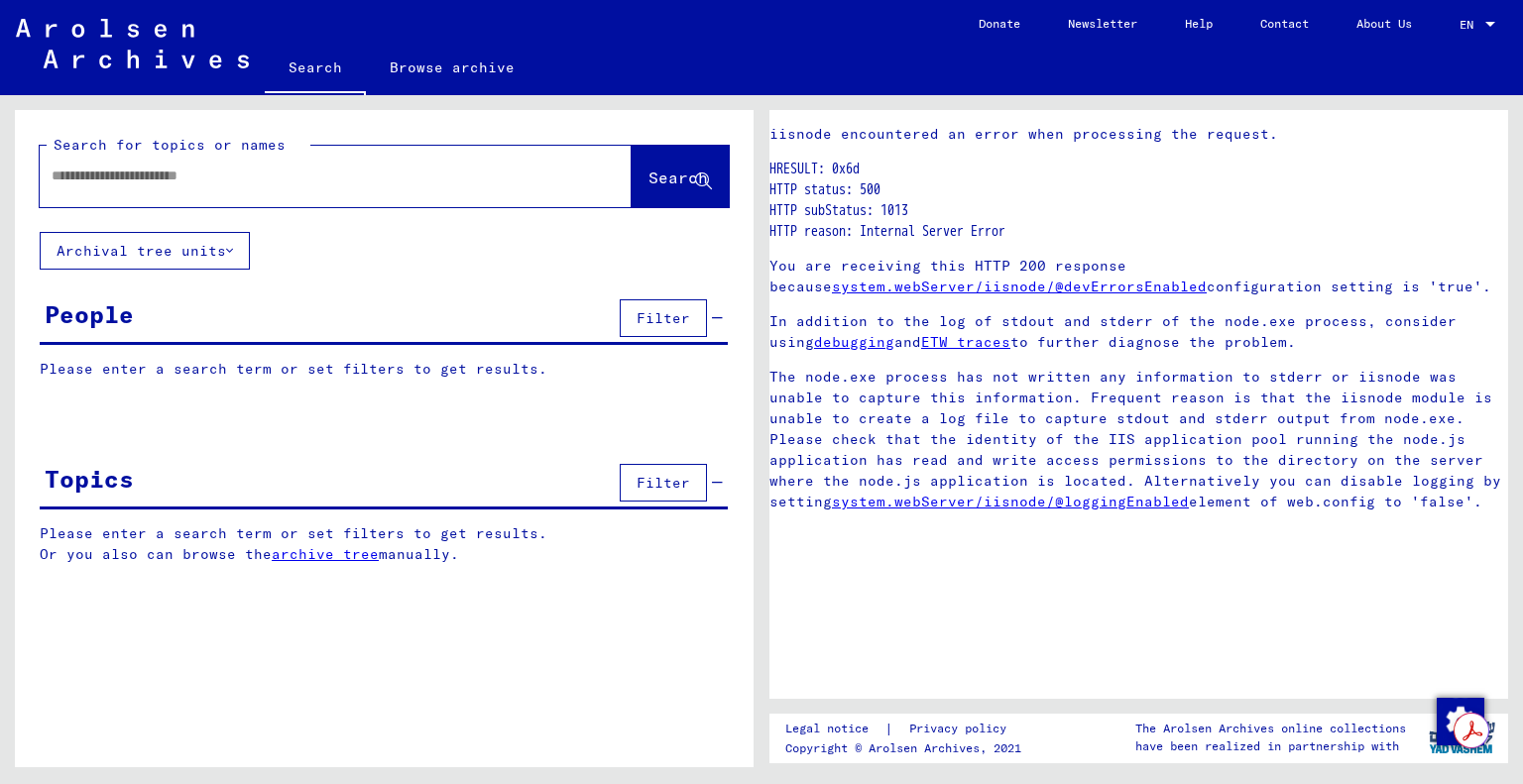 type 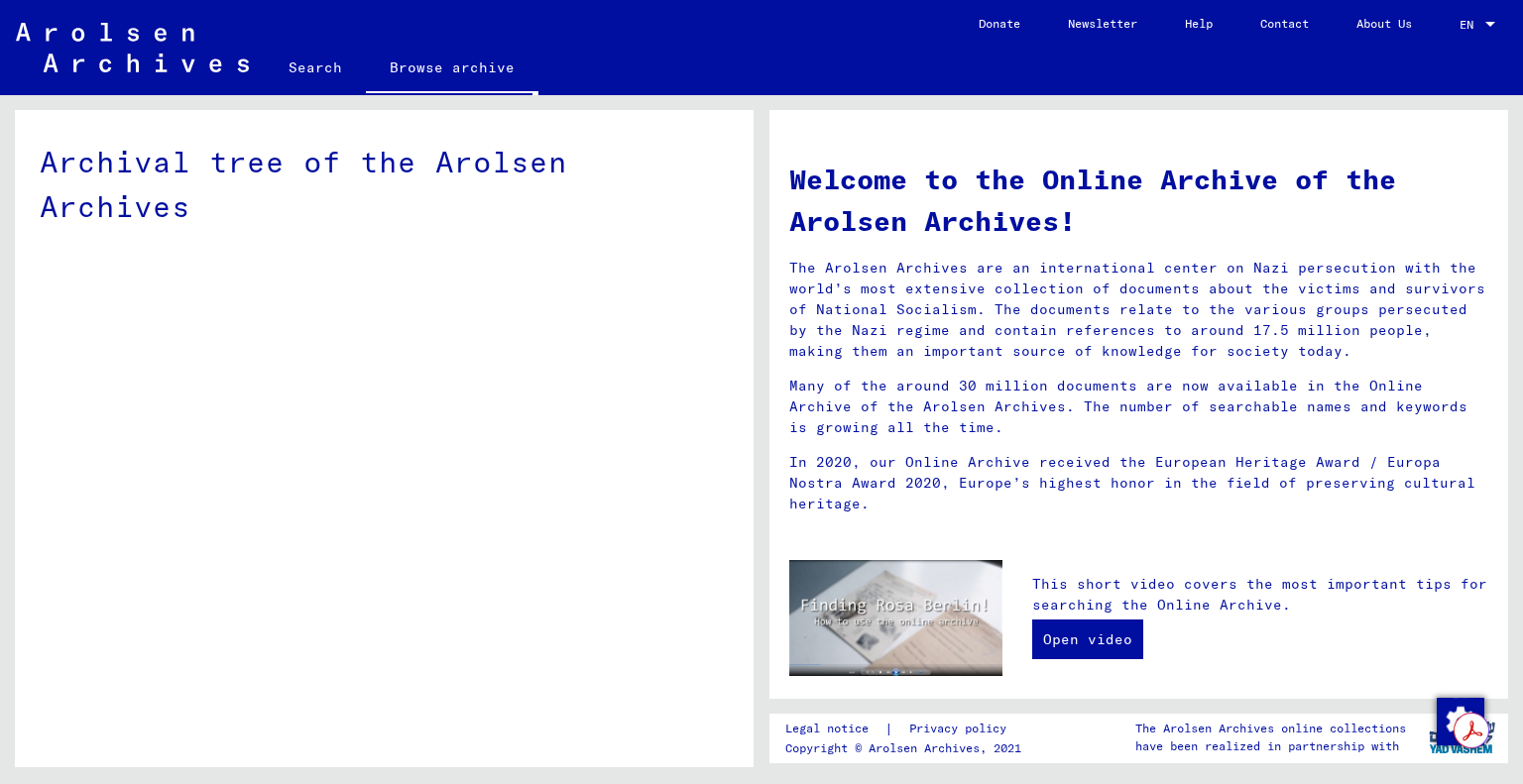 click on "Search" 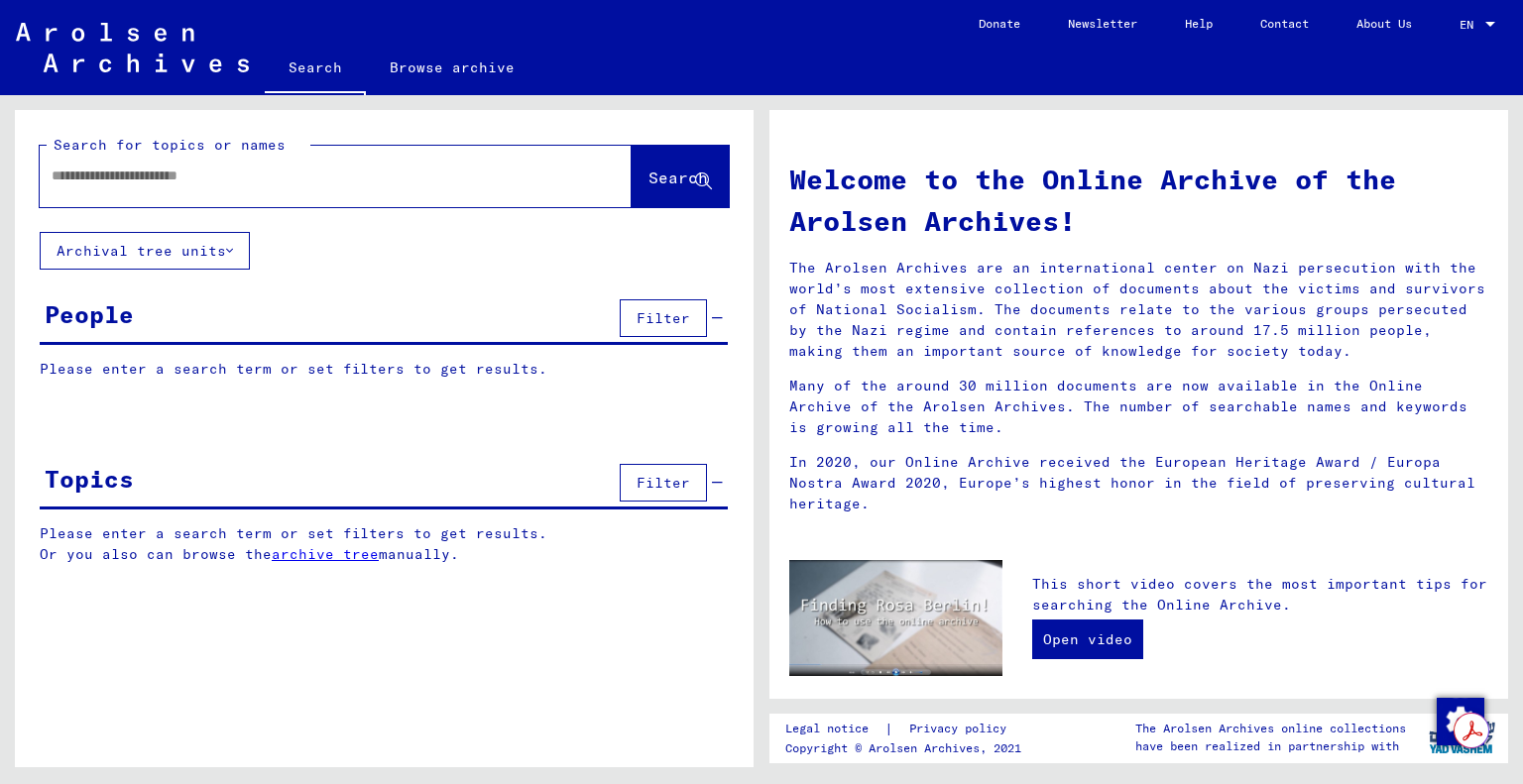 click on "Filter" at bounding box center (663, 318) 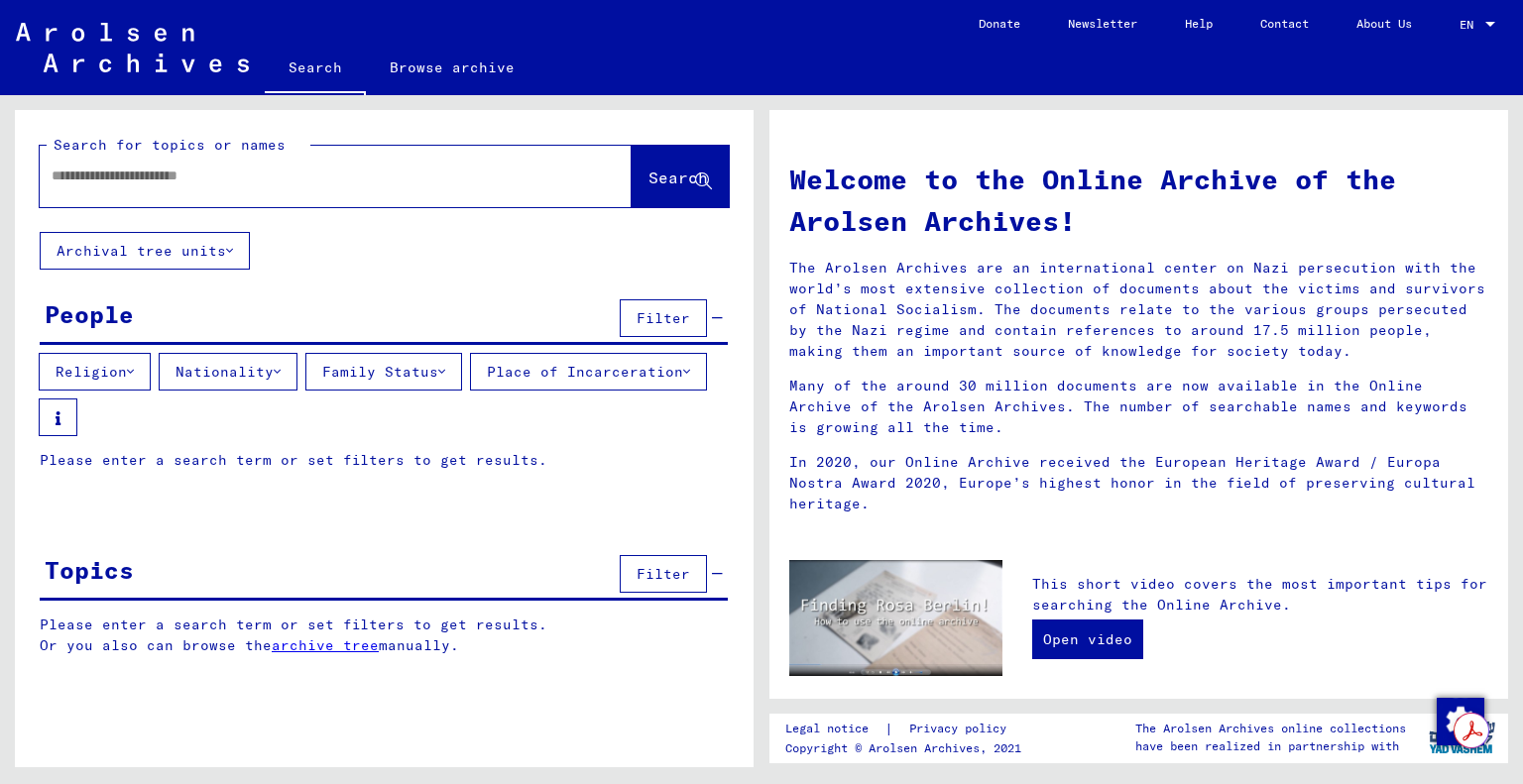 click on "Filter" at bounding box center (663, 318) 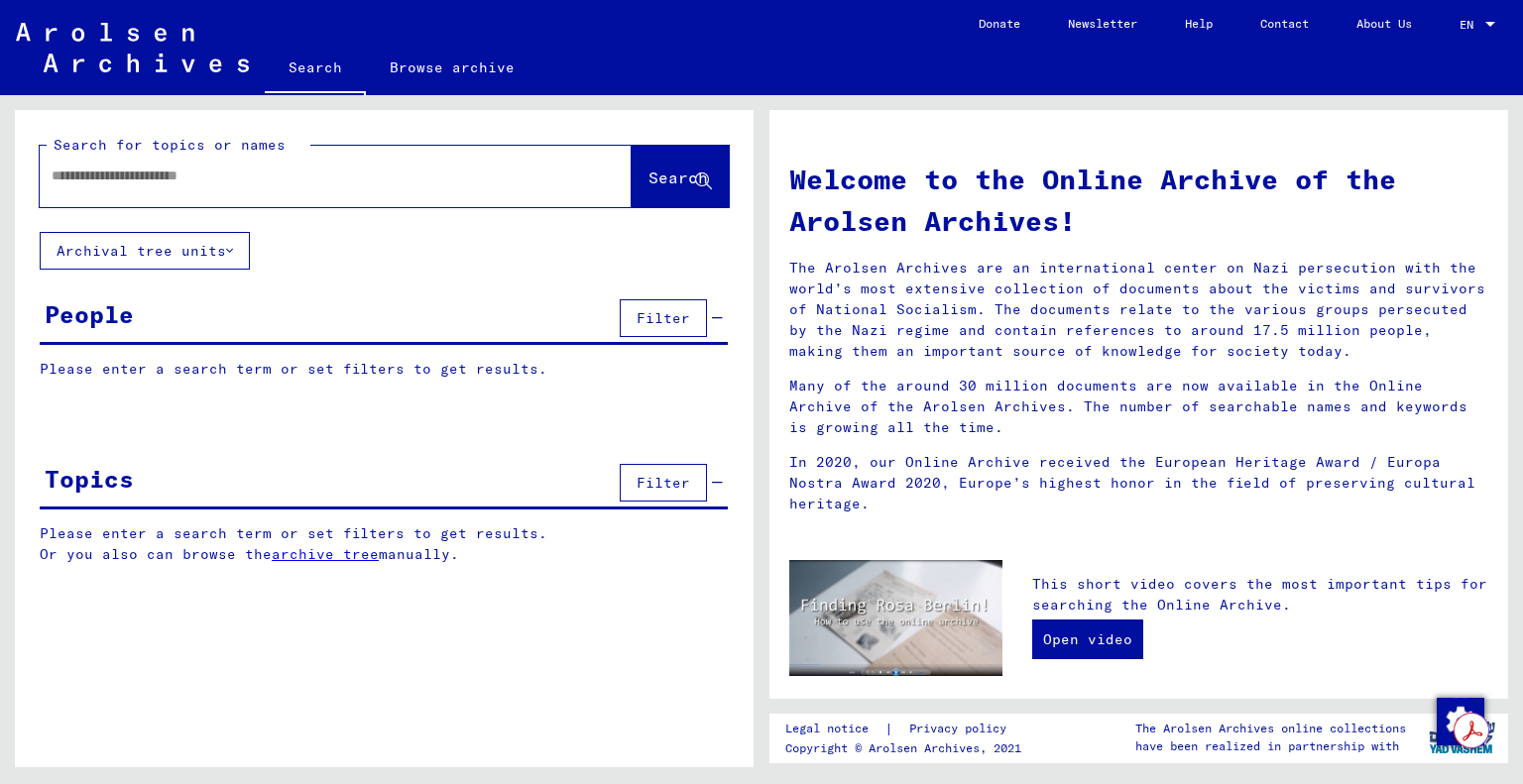 click at bounding box center [311, 175] 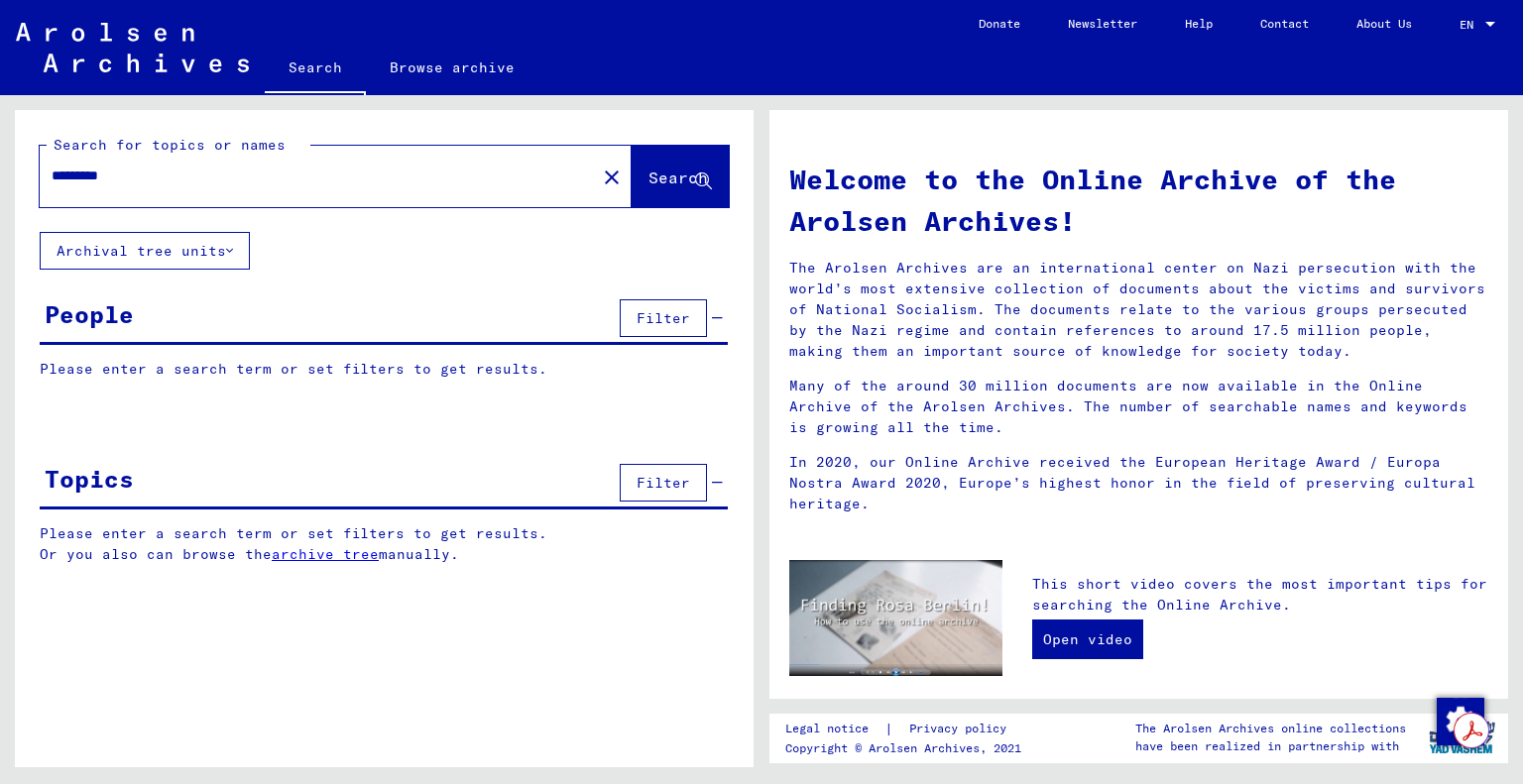 type on "*********" 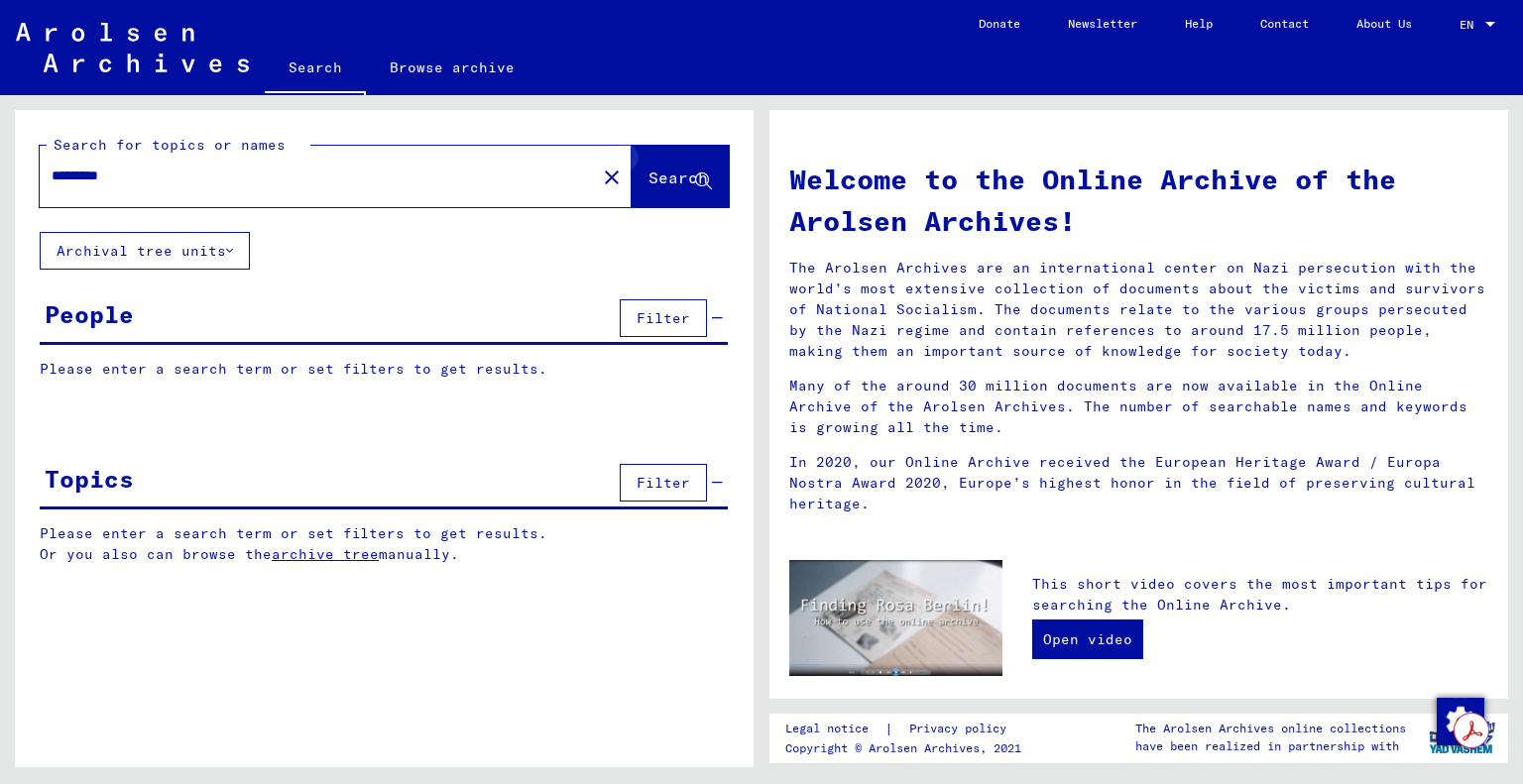 click 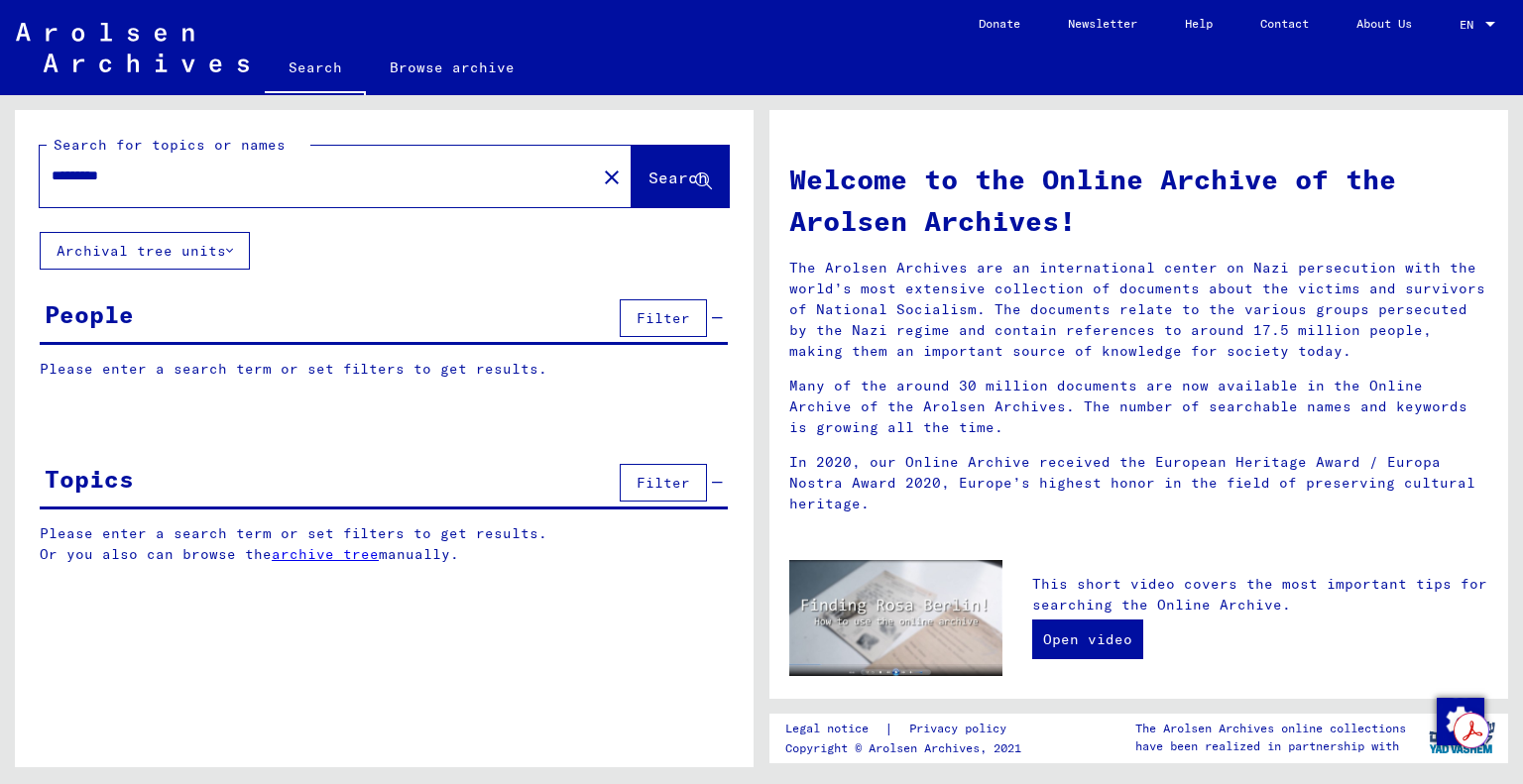 click on "*********" 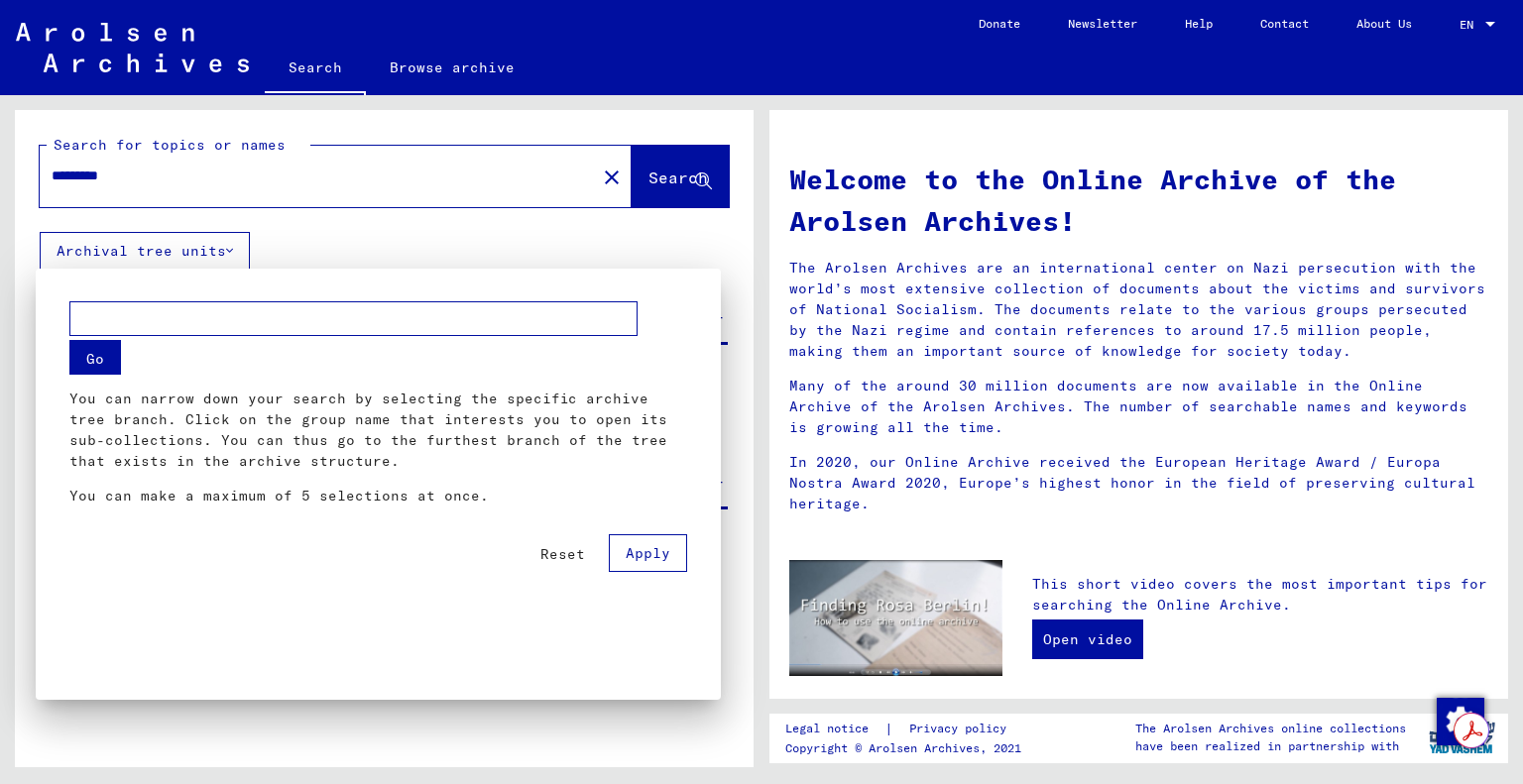 click at bounding box center (762, 392) 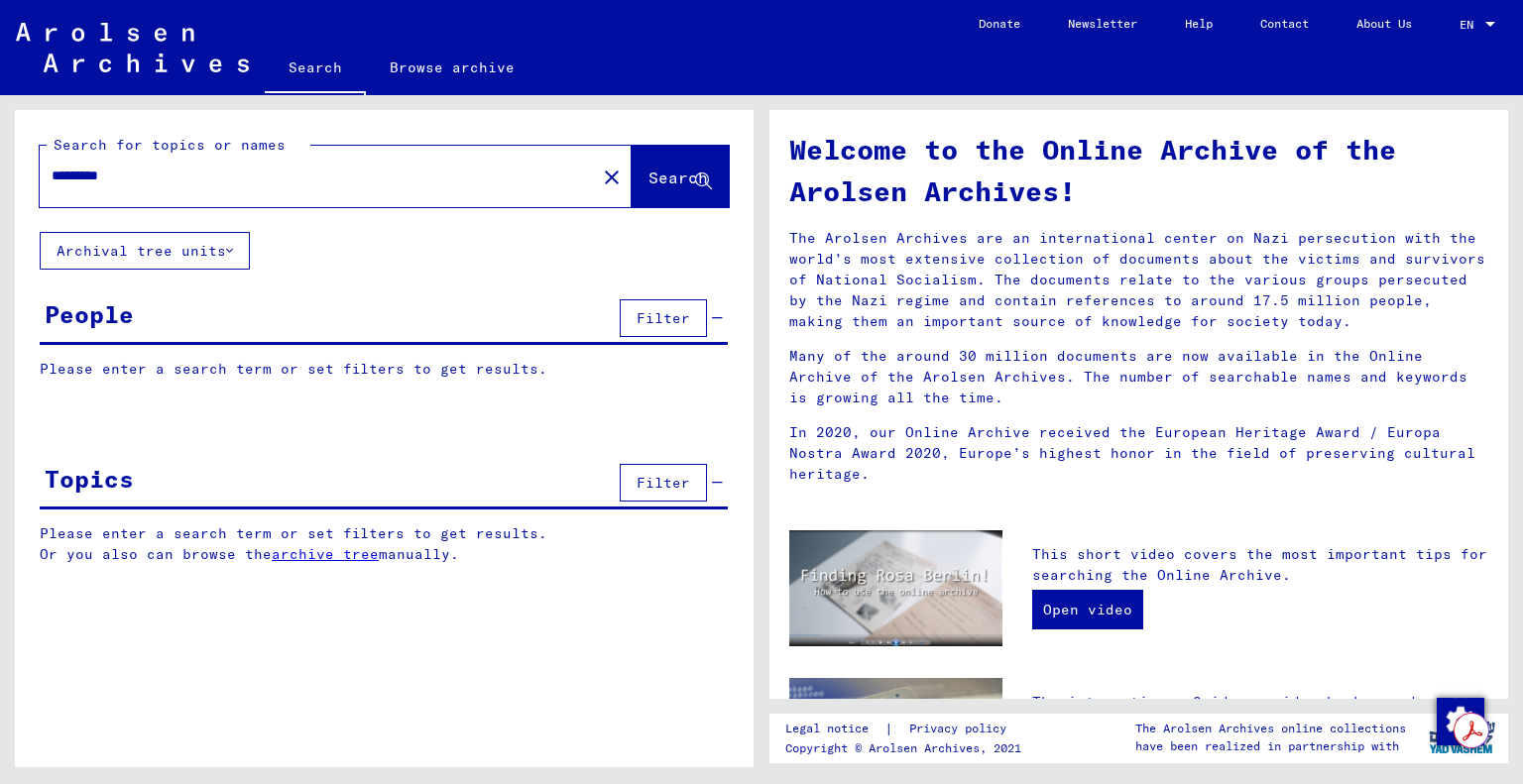 scroll, scrollTop: 0, scrollLeft: 0, axis: both 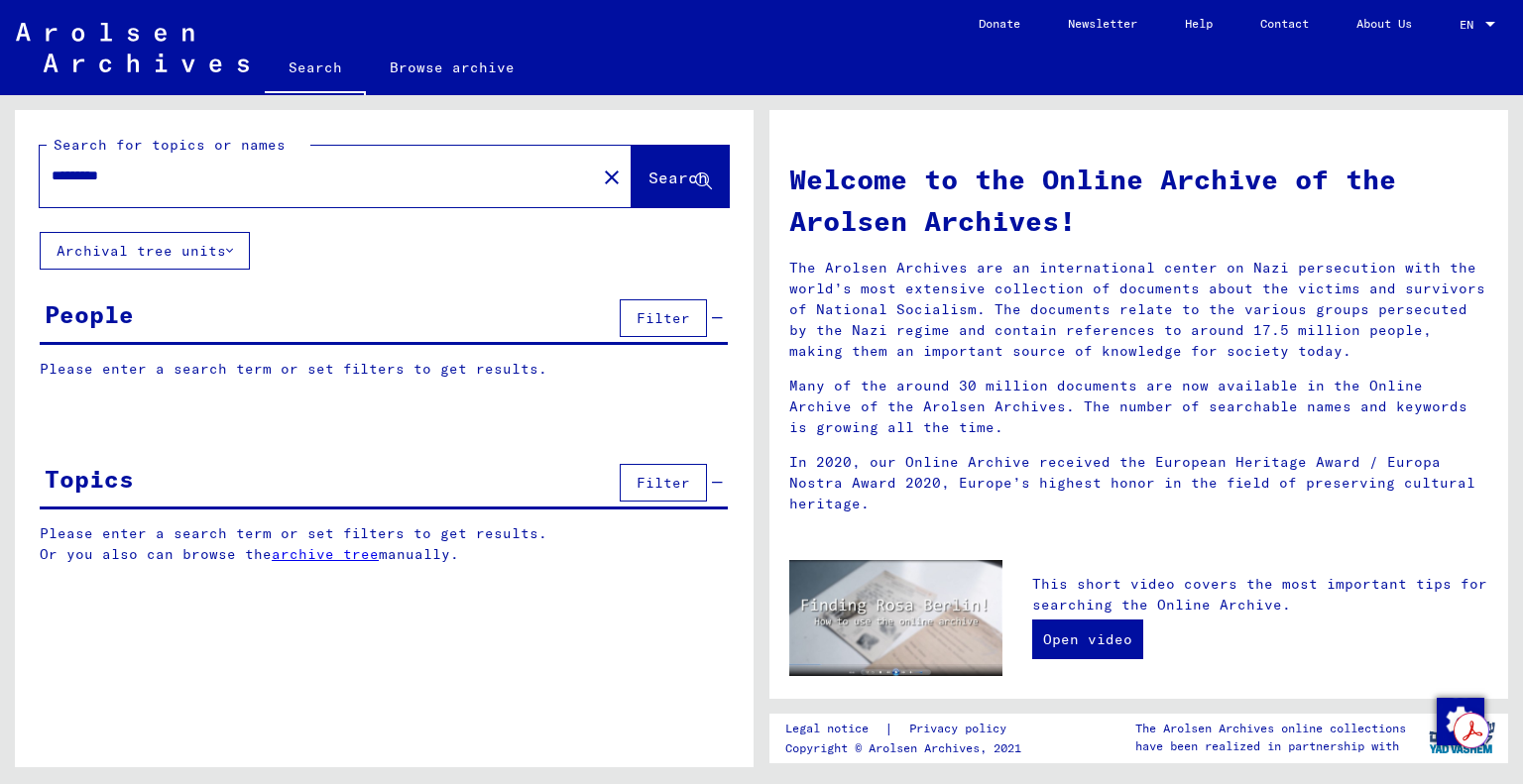 click on "*********" at bounding box center (311, 175) 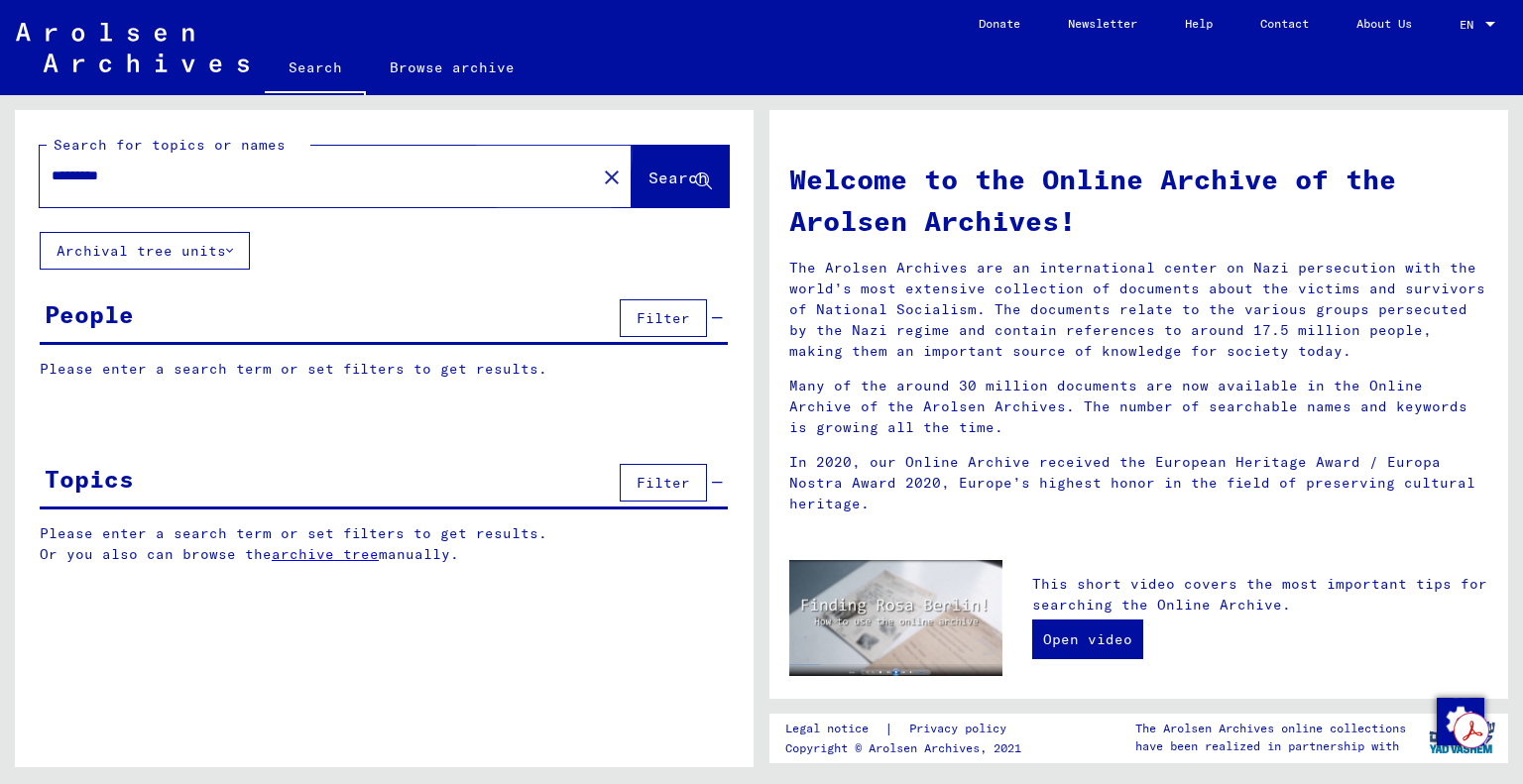click on "Search" 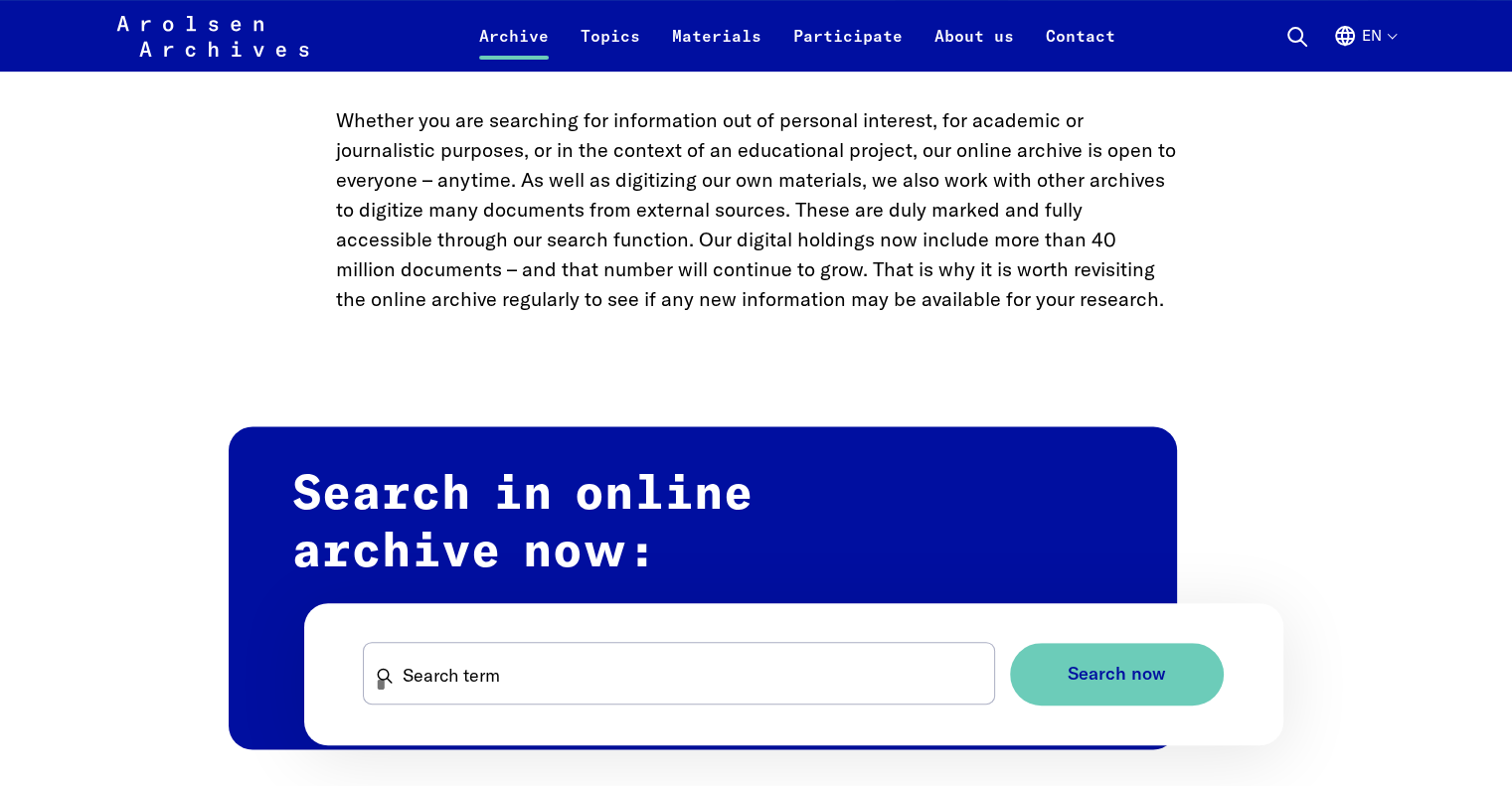 scroll, scrollTop: 994, scrollLeft: 0, axis: vertical 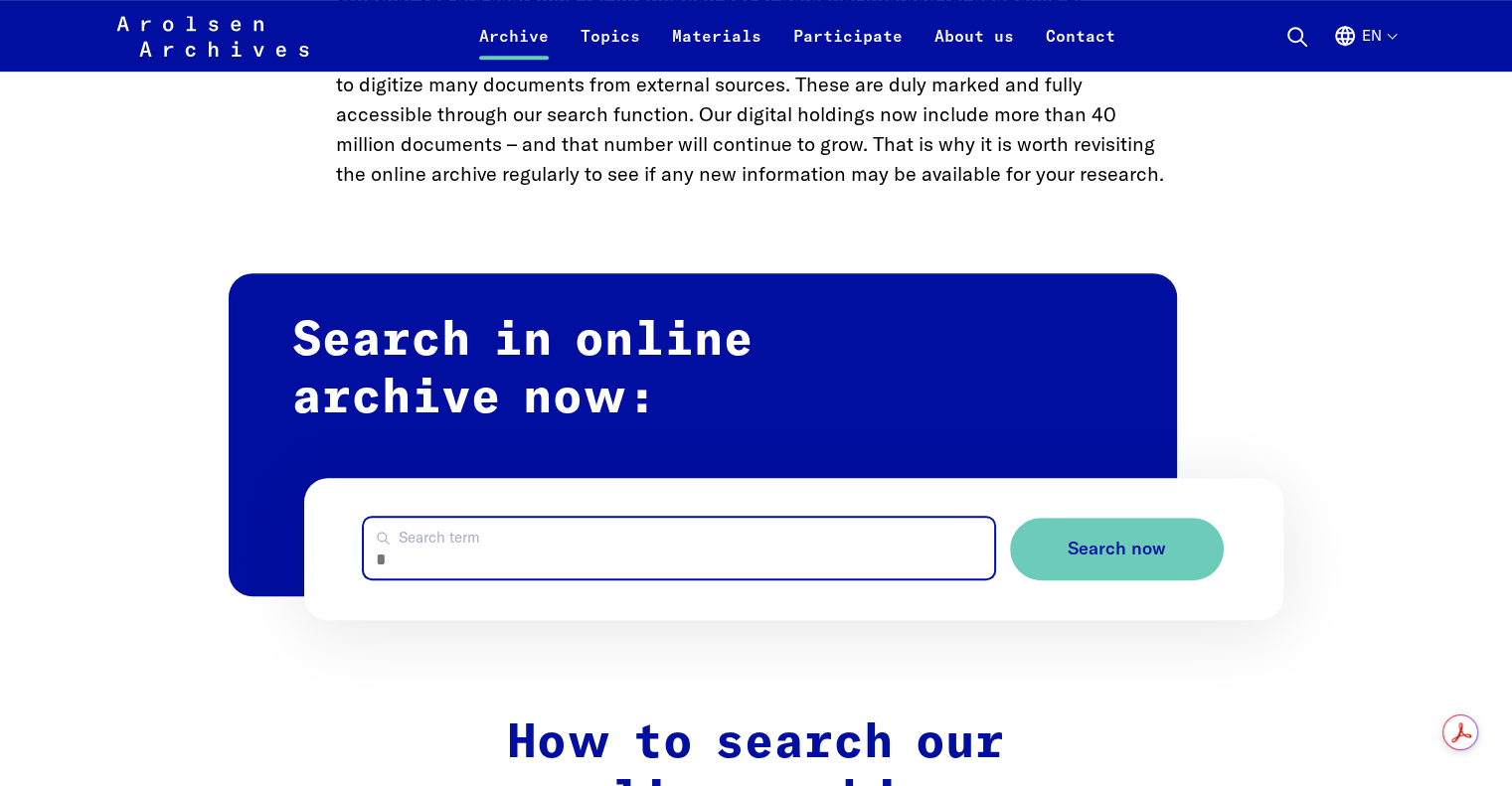 click on "Search term" at bounding box center (678, 548) 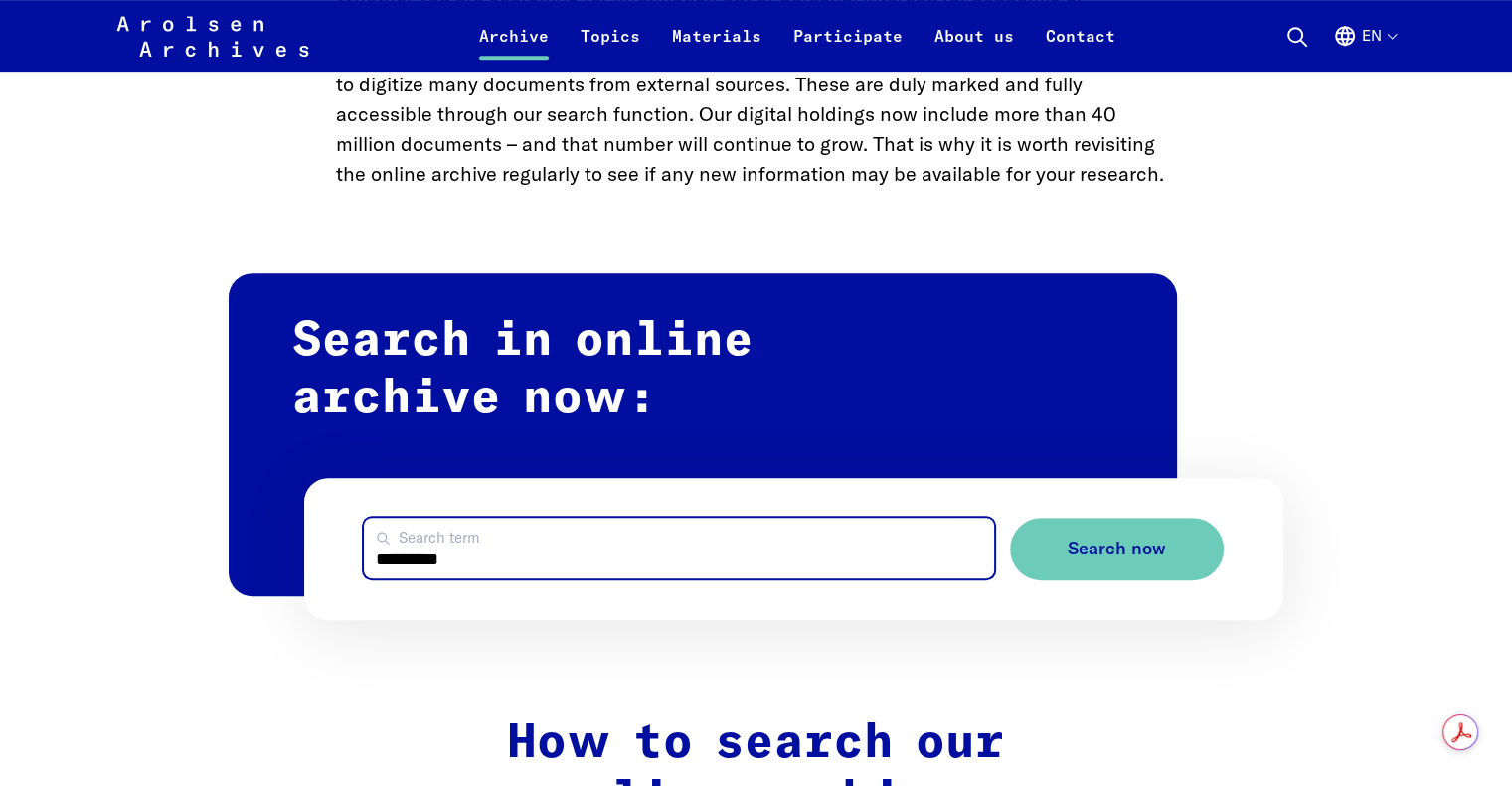 type on "*********" 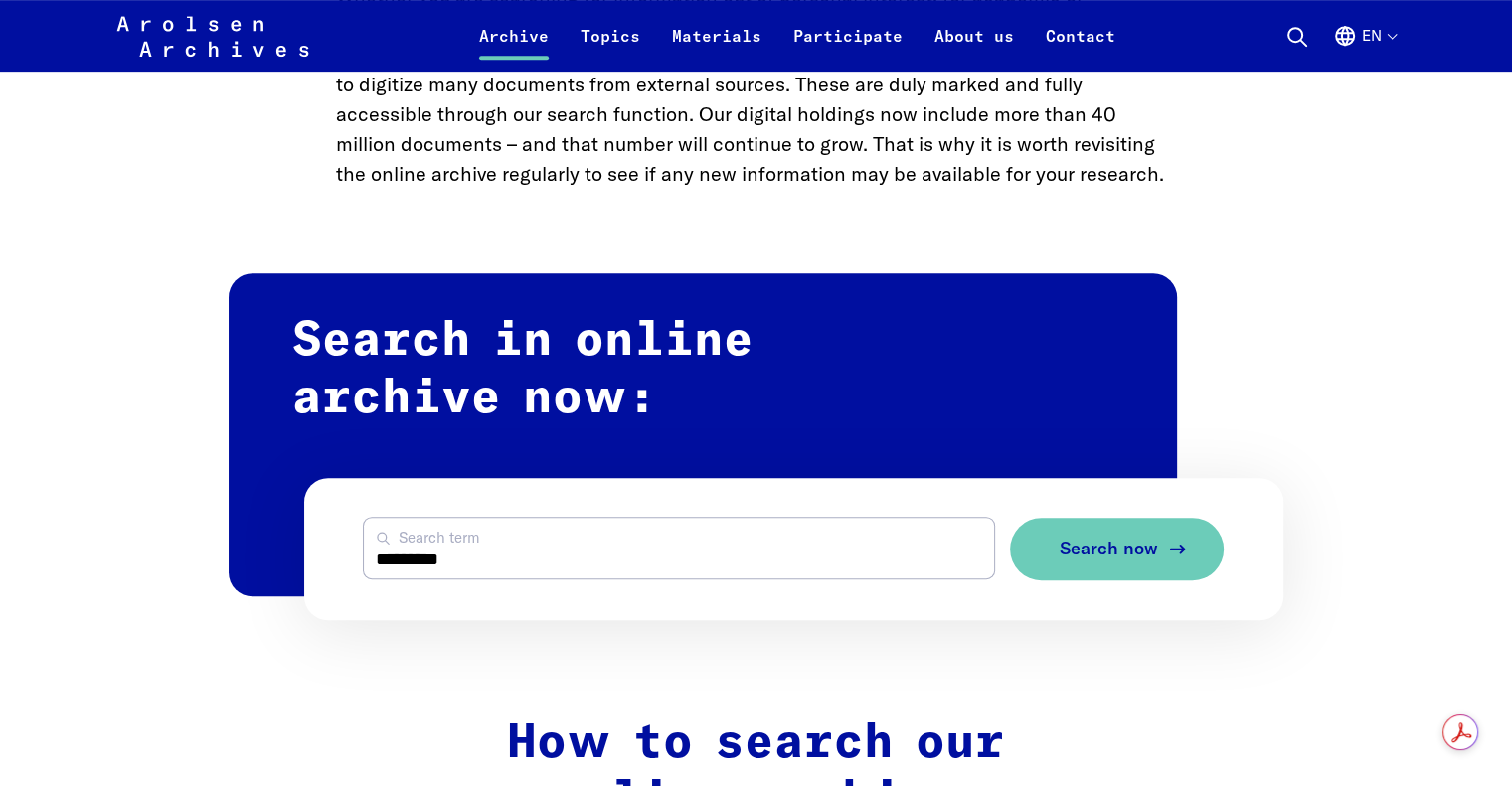 click on "Search now" at bounding box center (1108, 549) 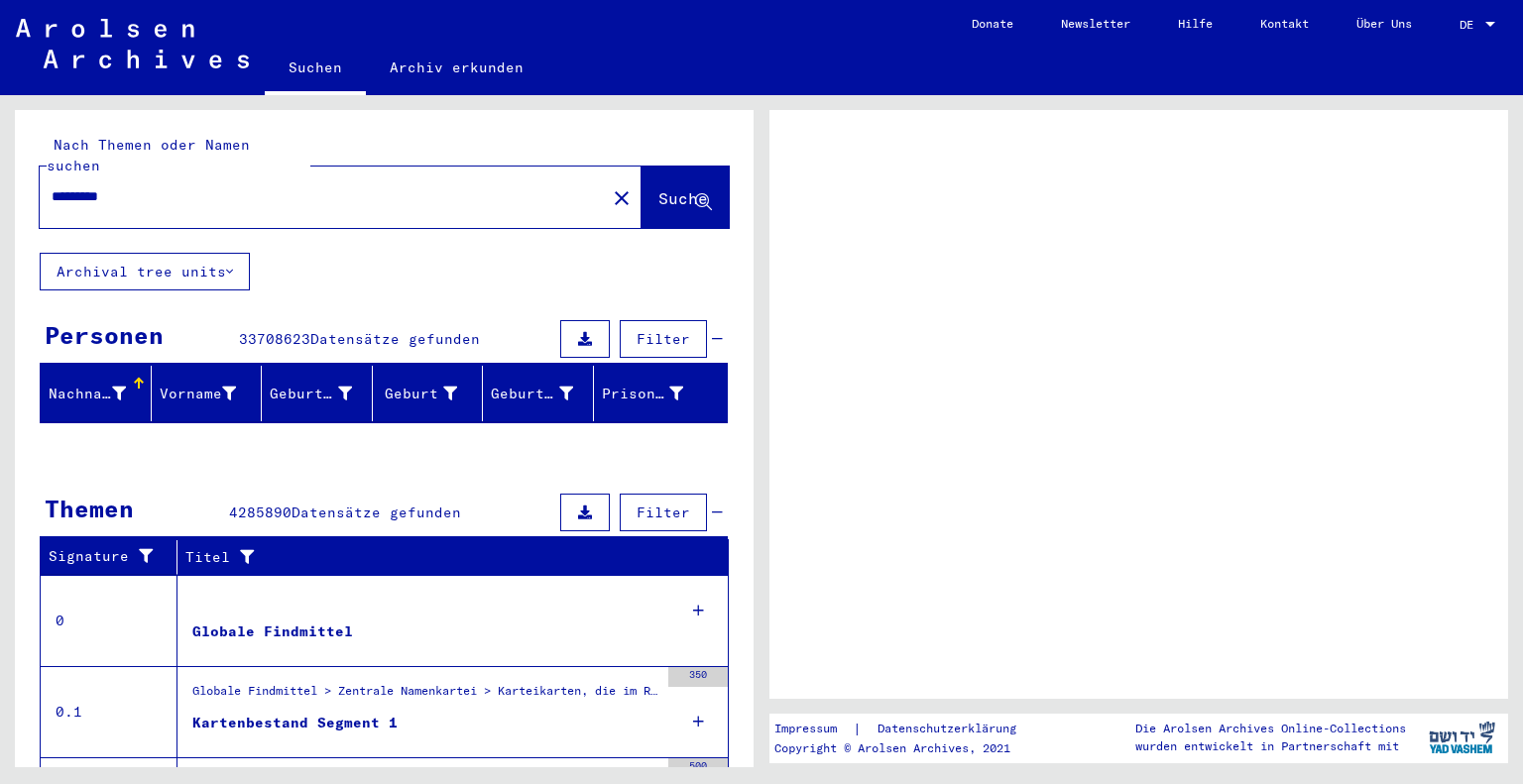 scroll, scrollTop: 0, scrollLeft: 0, axis: both 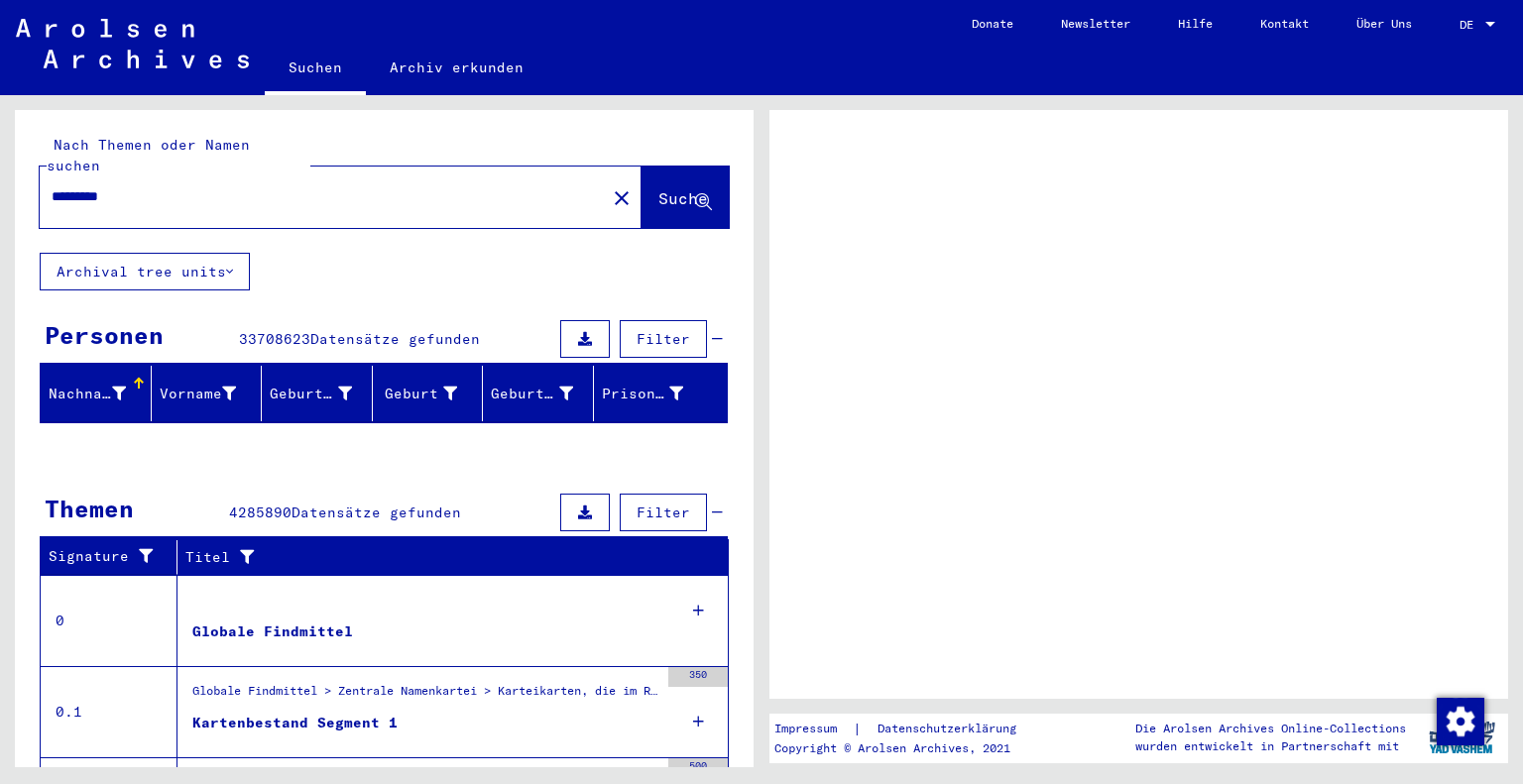click at bounding box center [1490, 25] 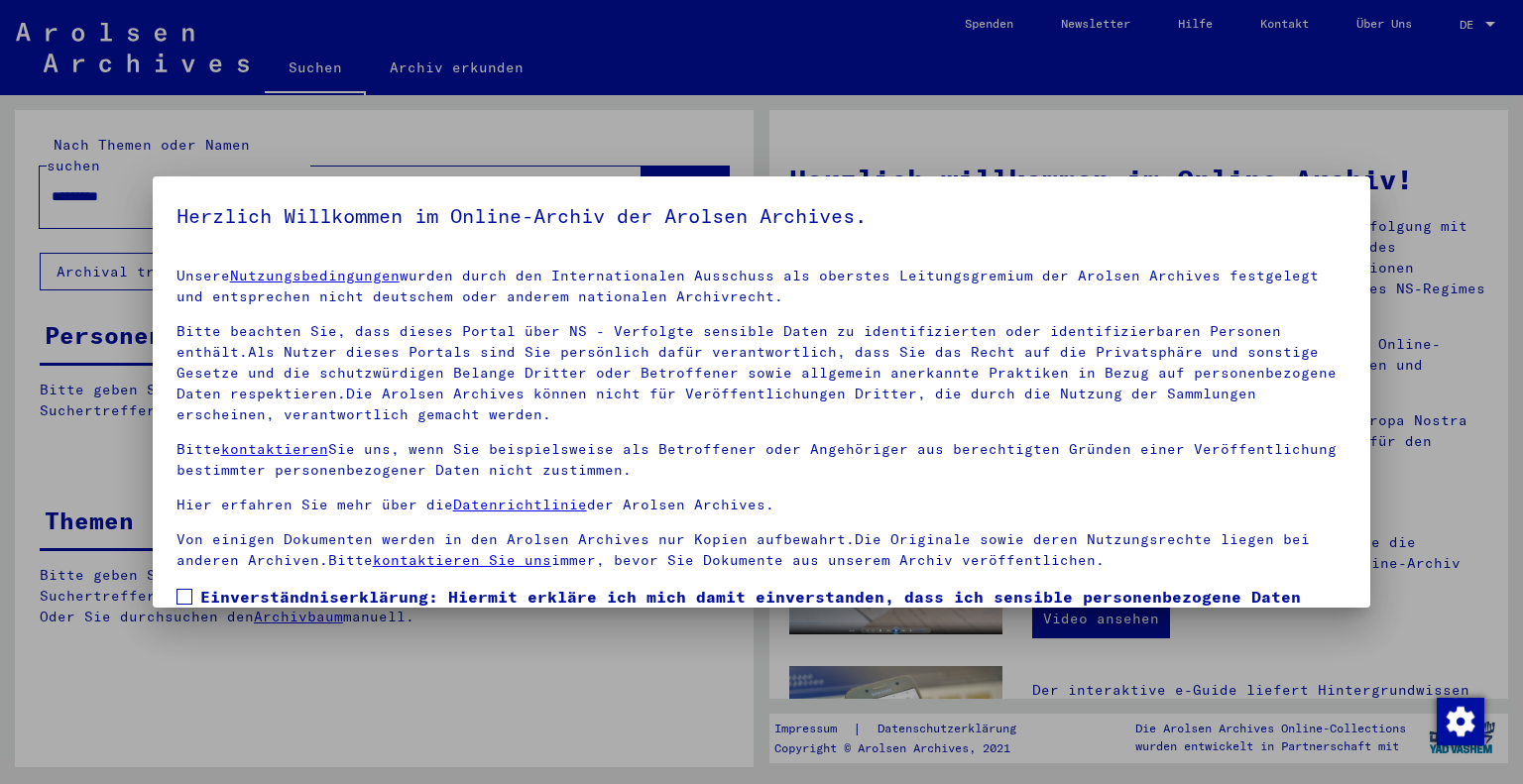 click at bounding box center [762, 392] 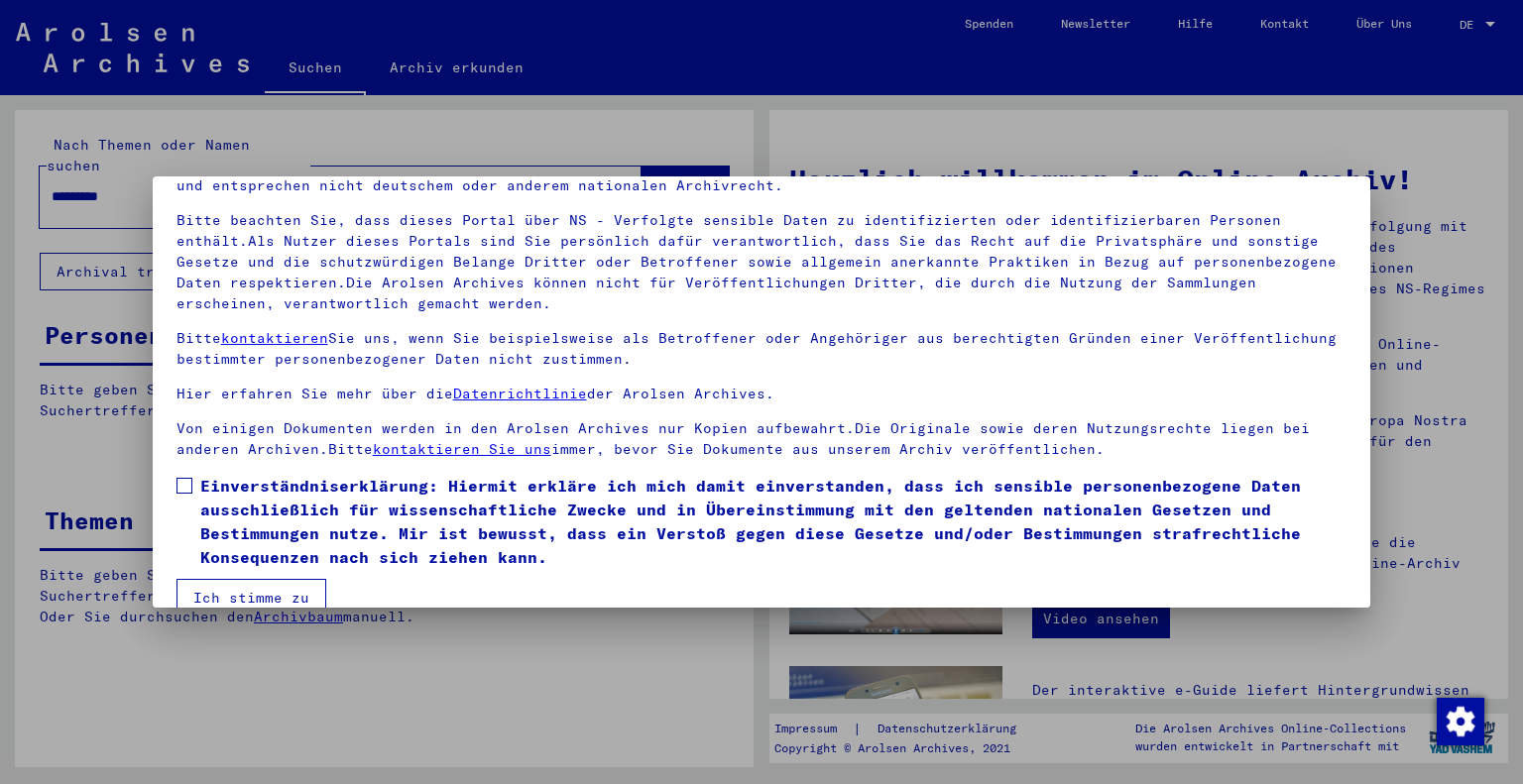 scroll, scrollTop: 143, scrollLeft: 0, axis: vertical 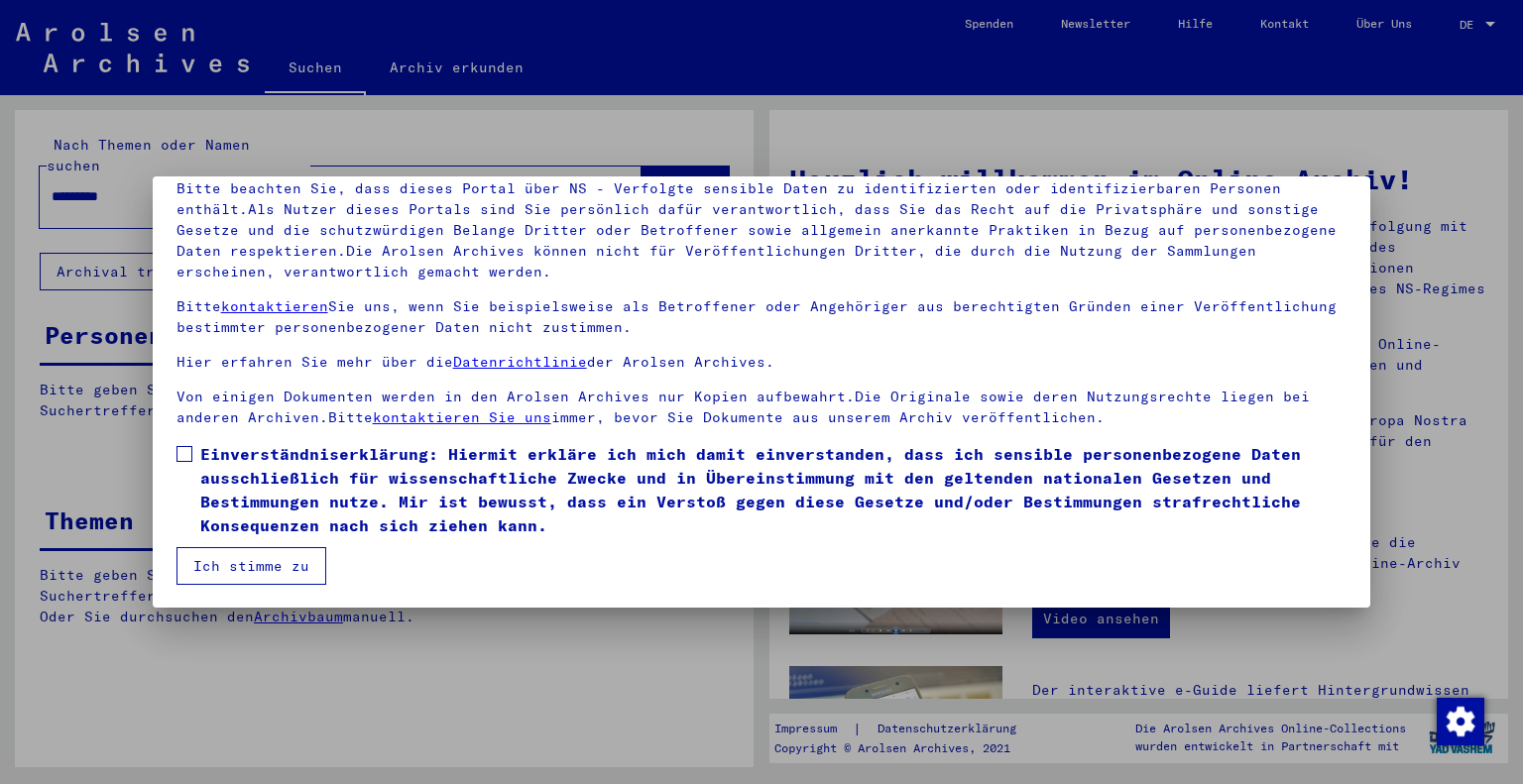 click at bounding box center [184, 454] 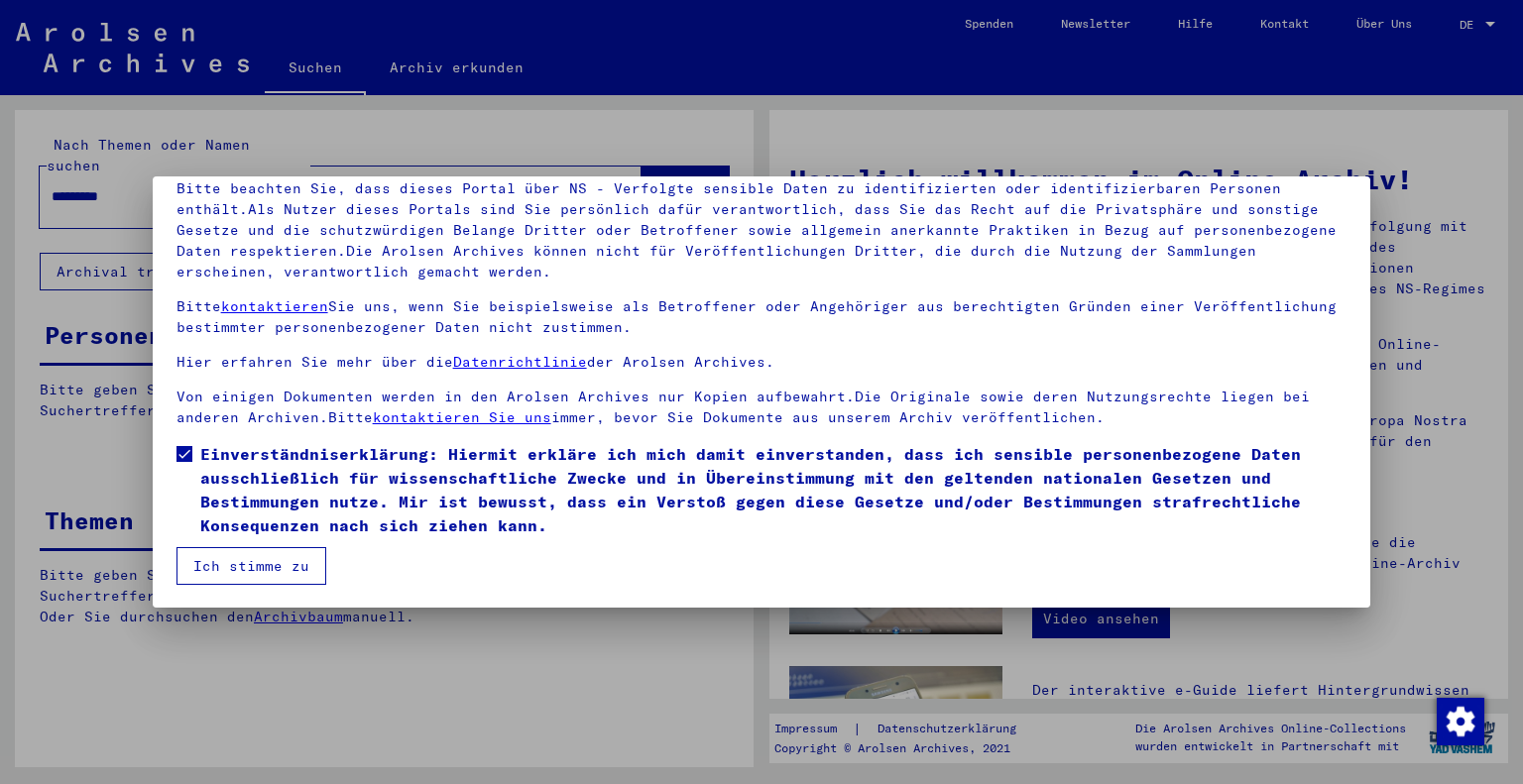 click on "Ich stimme zu" at bounding box center [251, 566] 